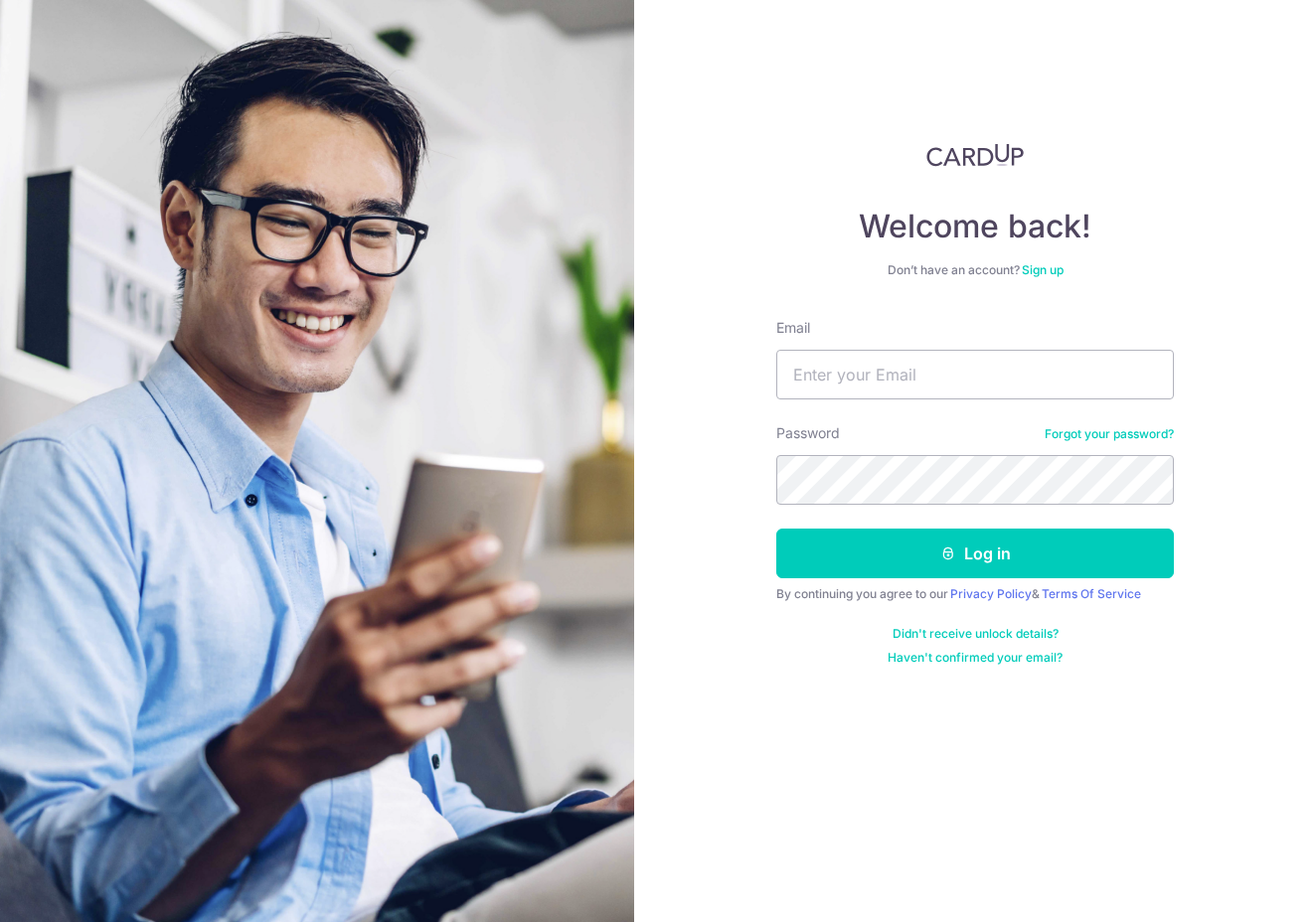 scroll, scrollTop: 0, scrollLeft: 0, axis: both 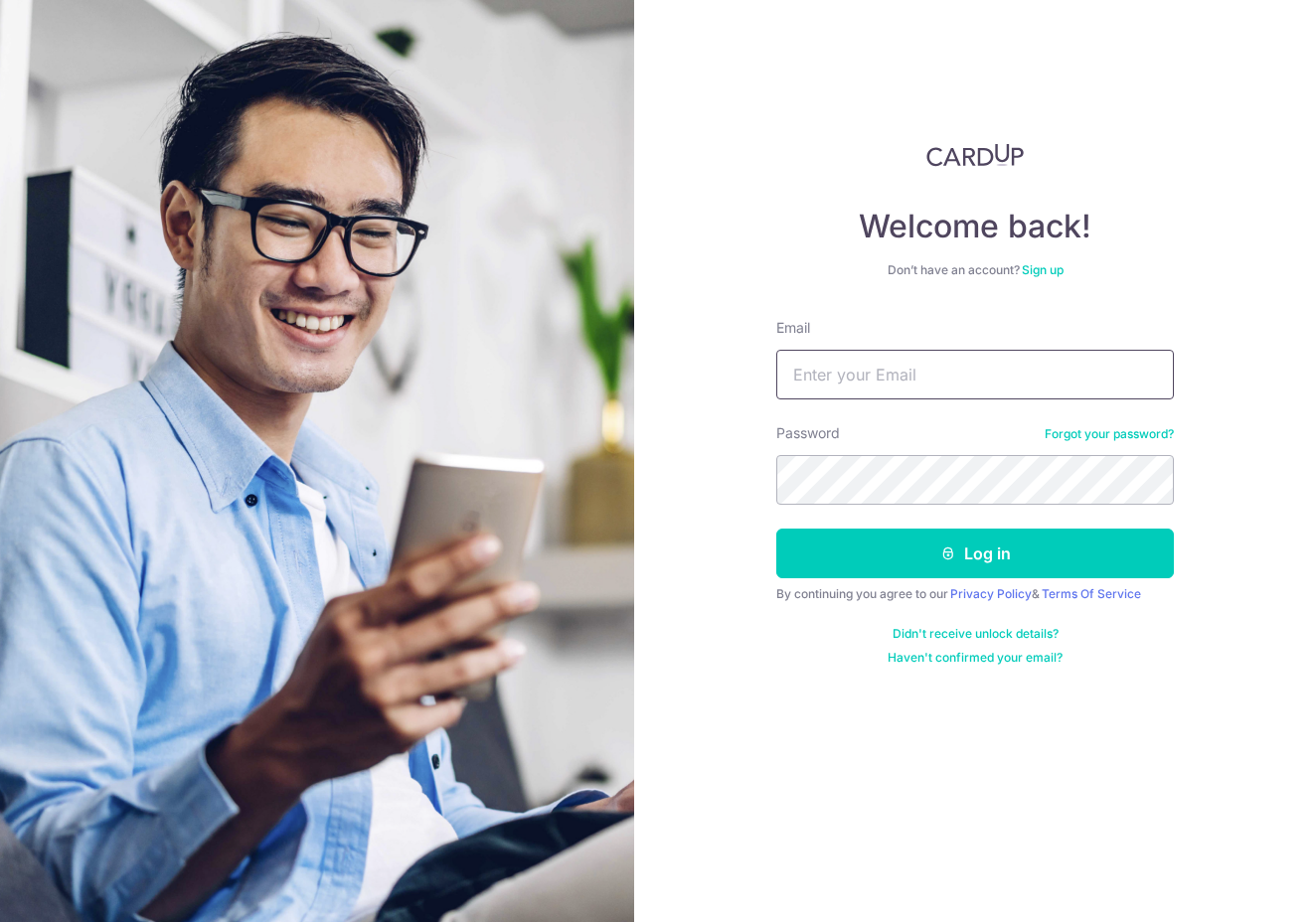 type on "[EMAIL]" 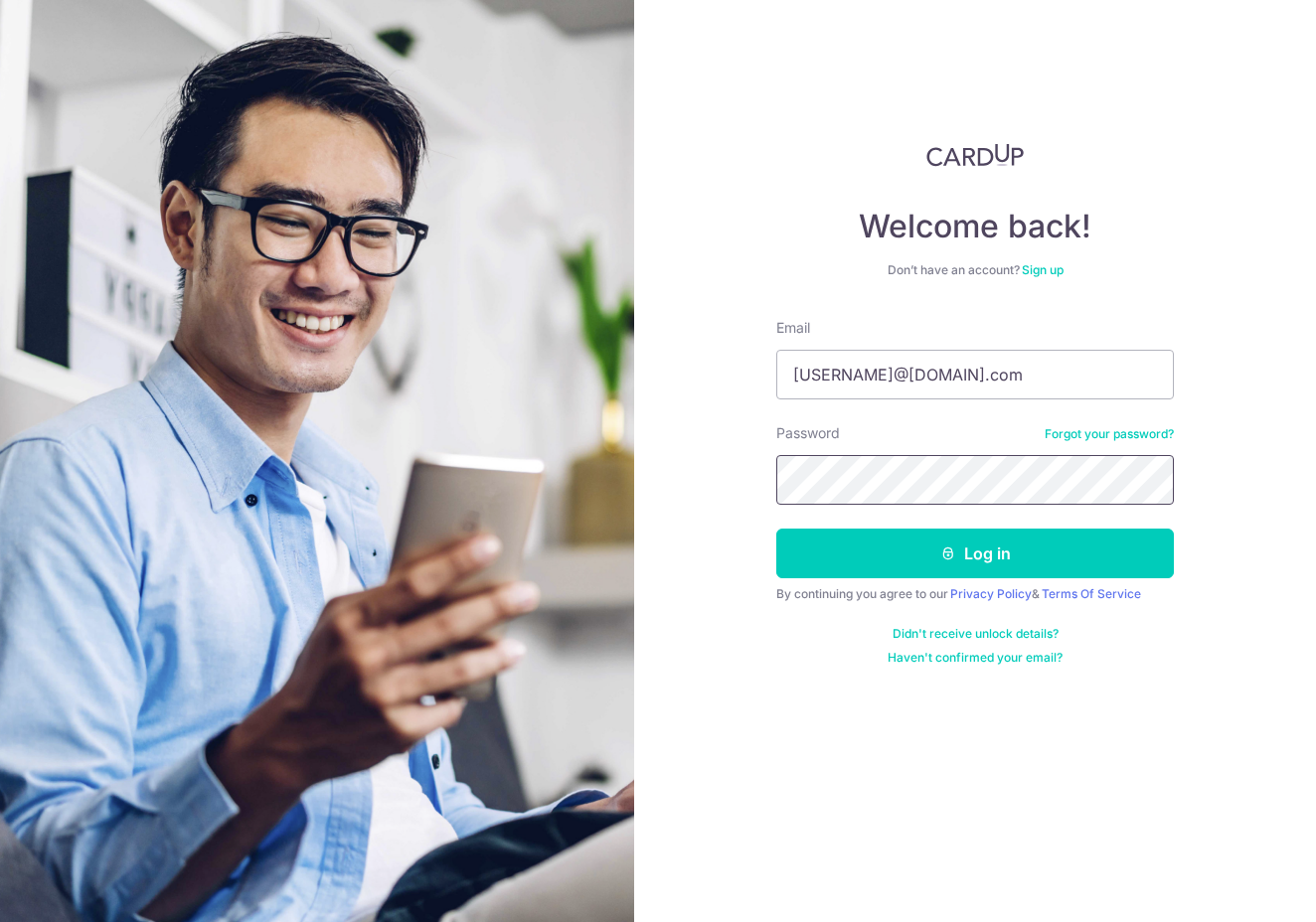 click on "Log in" at bounding box center (975, 553) 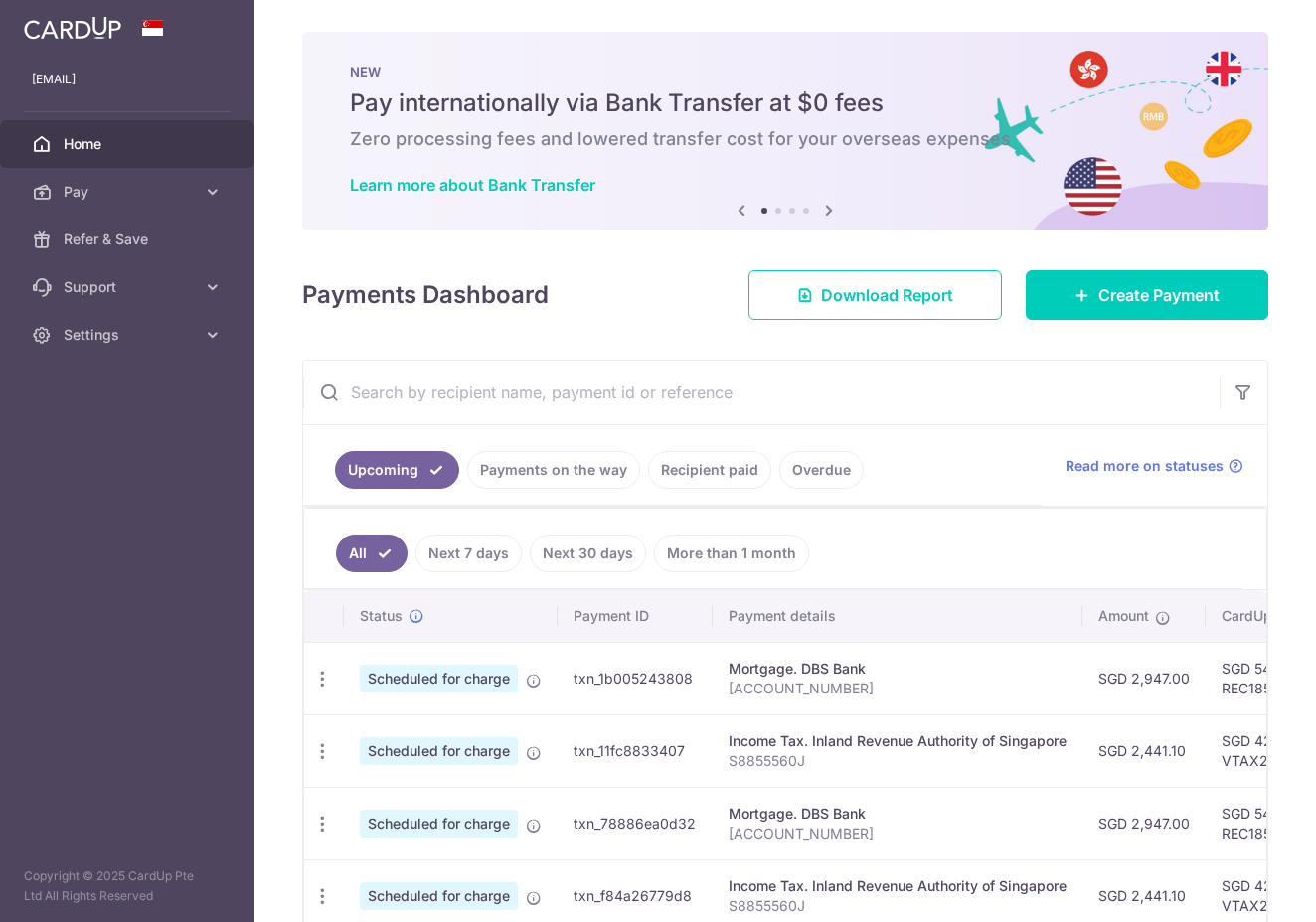 scroll, scrollTop: 0, scrollLeft: 0, axis: both 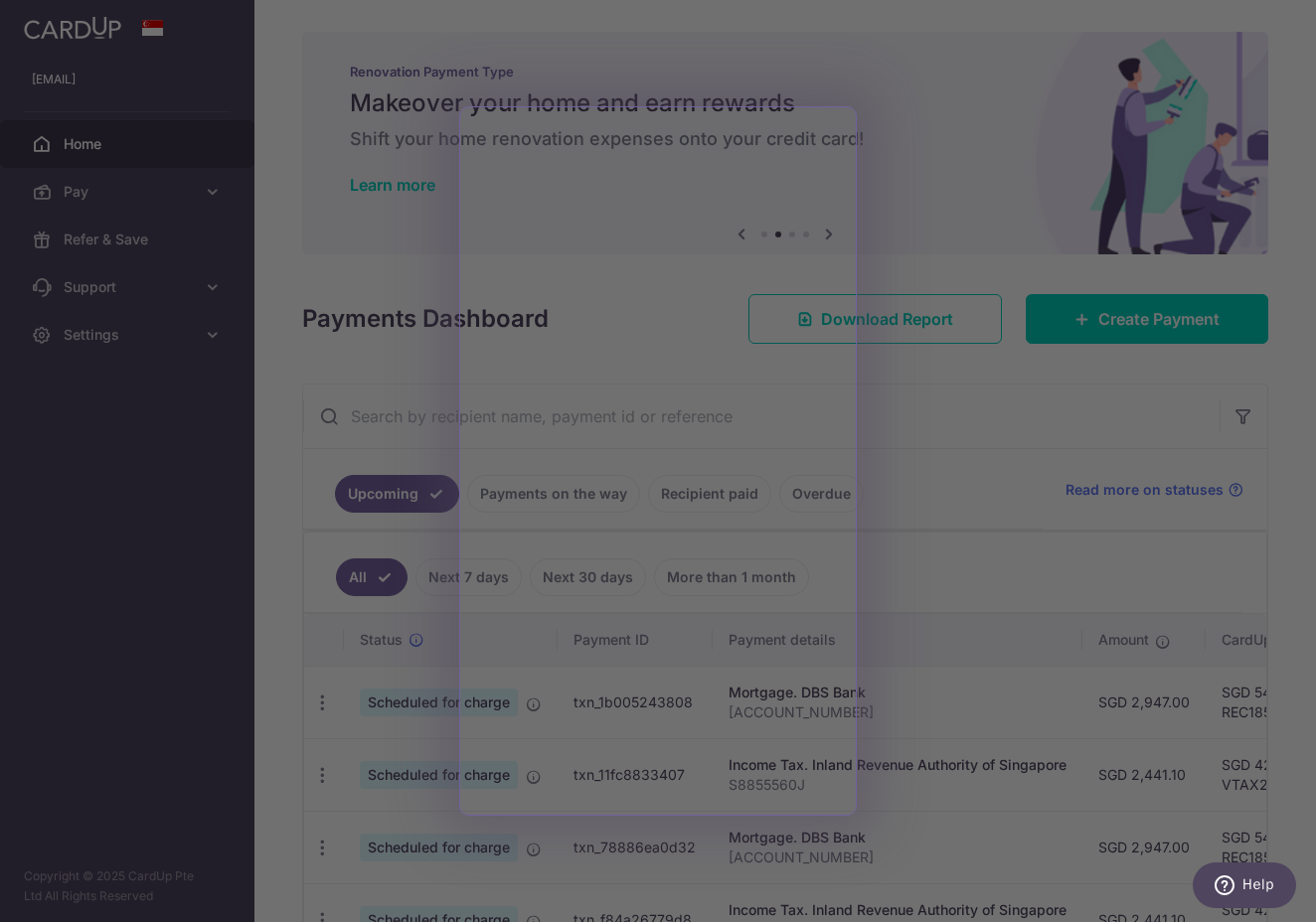 click at bounding box center (664, 465) 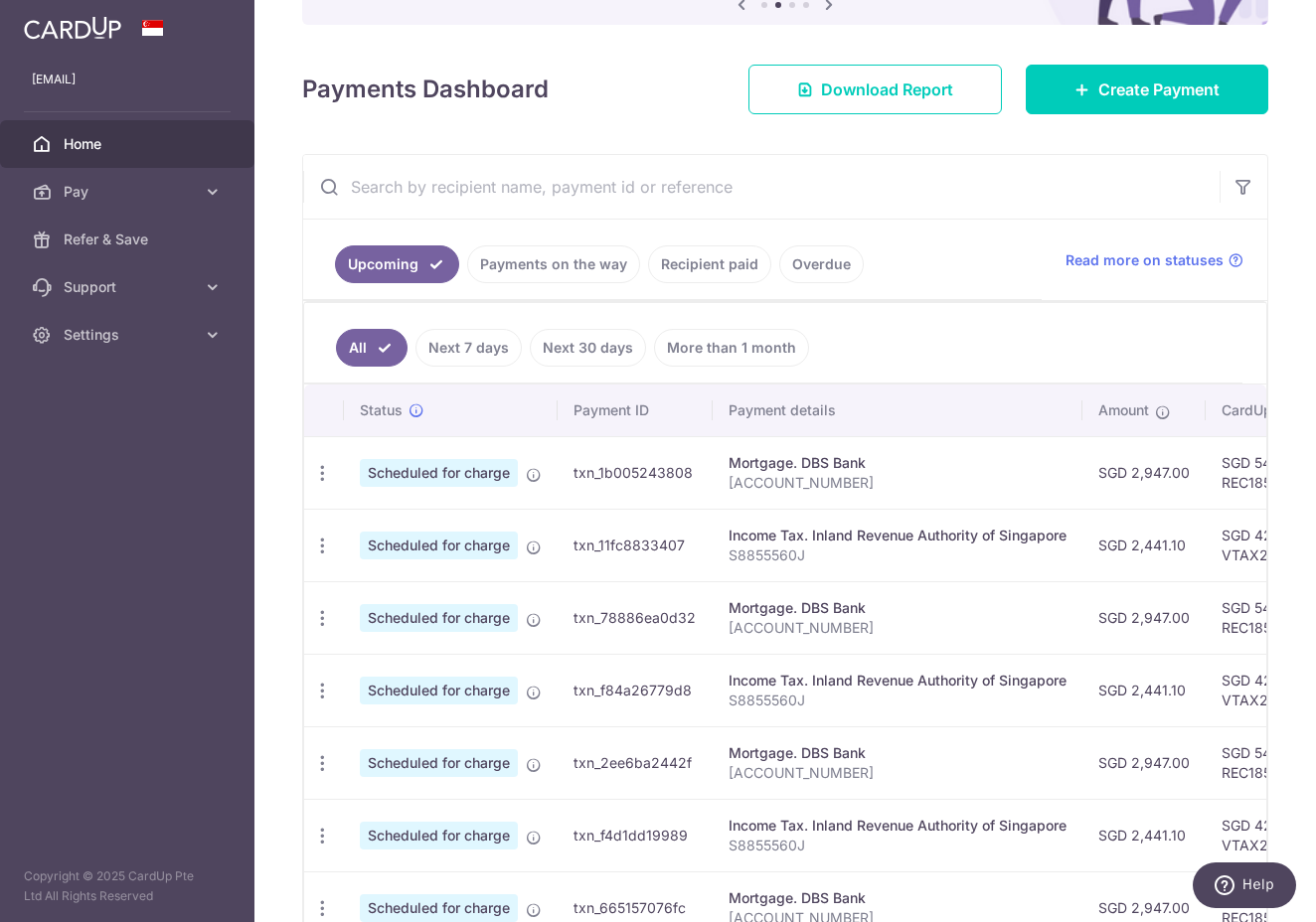 scroll, scrollTop: 0, scrollLeft: 0, axis: both 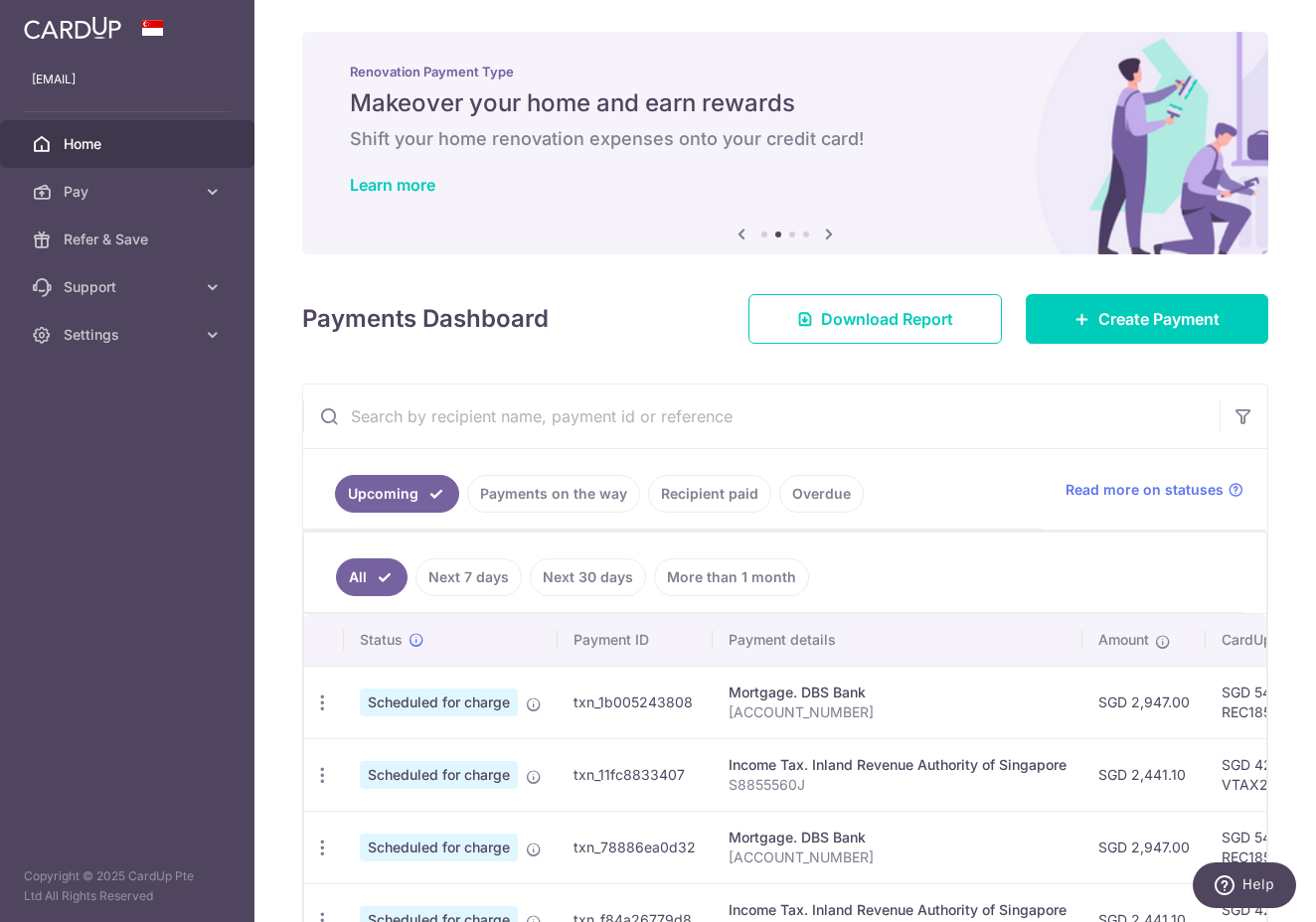click at bounding box center [829, 233] 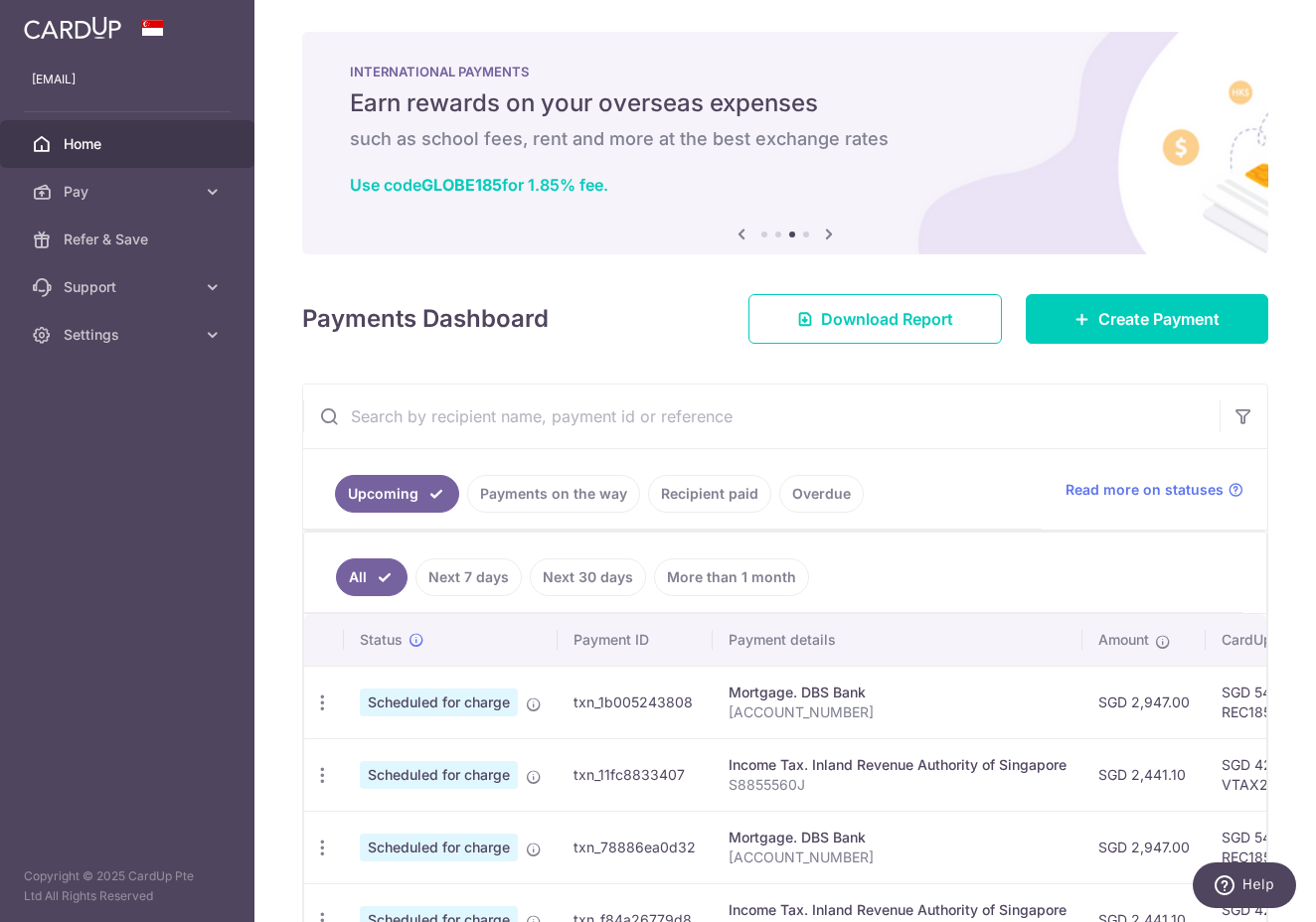 click at bounding box center [829, 233] 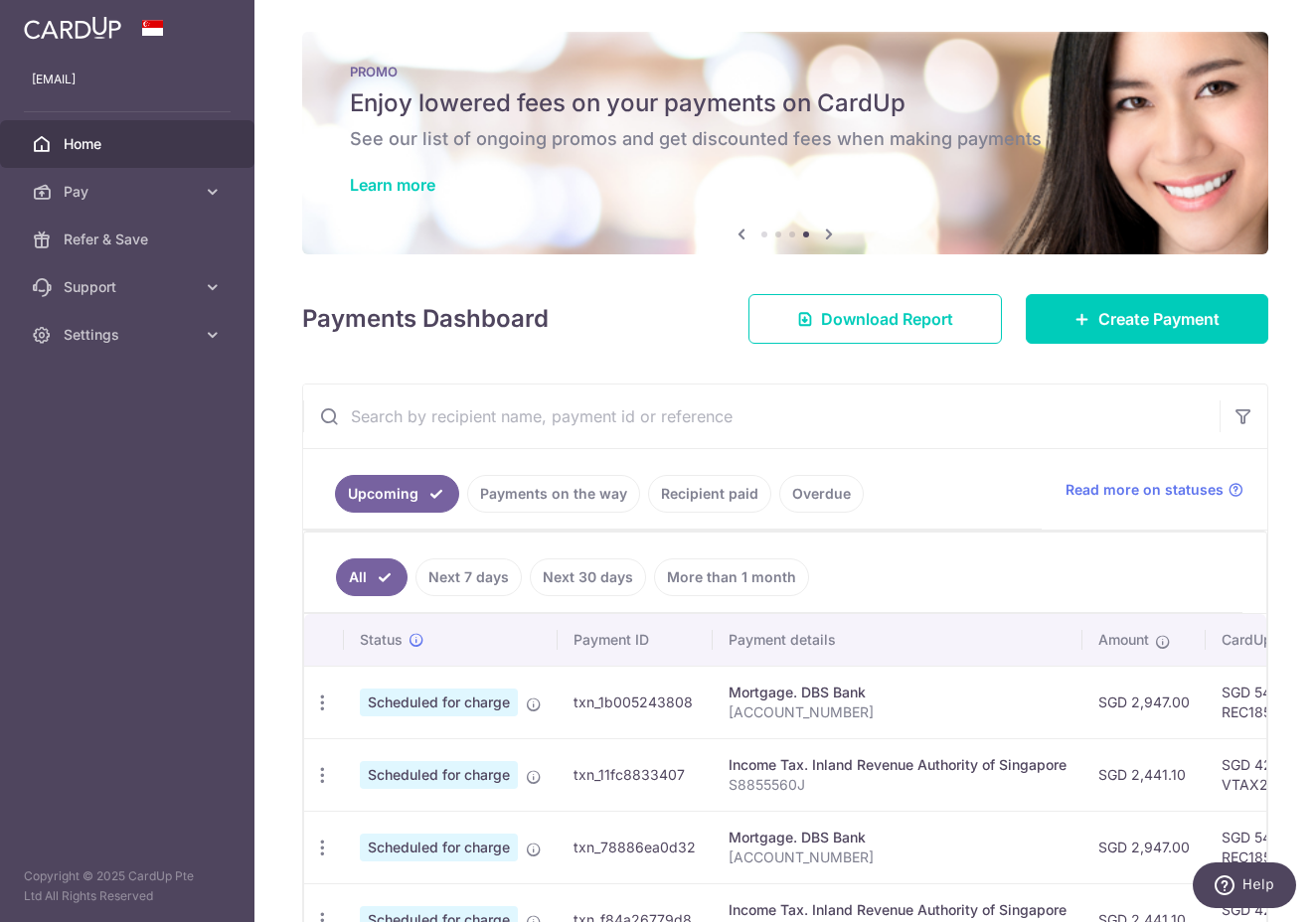 click at bounding box center [829, 233] 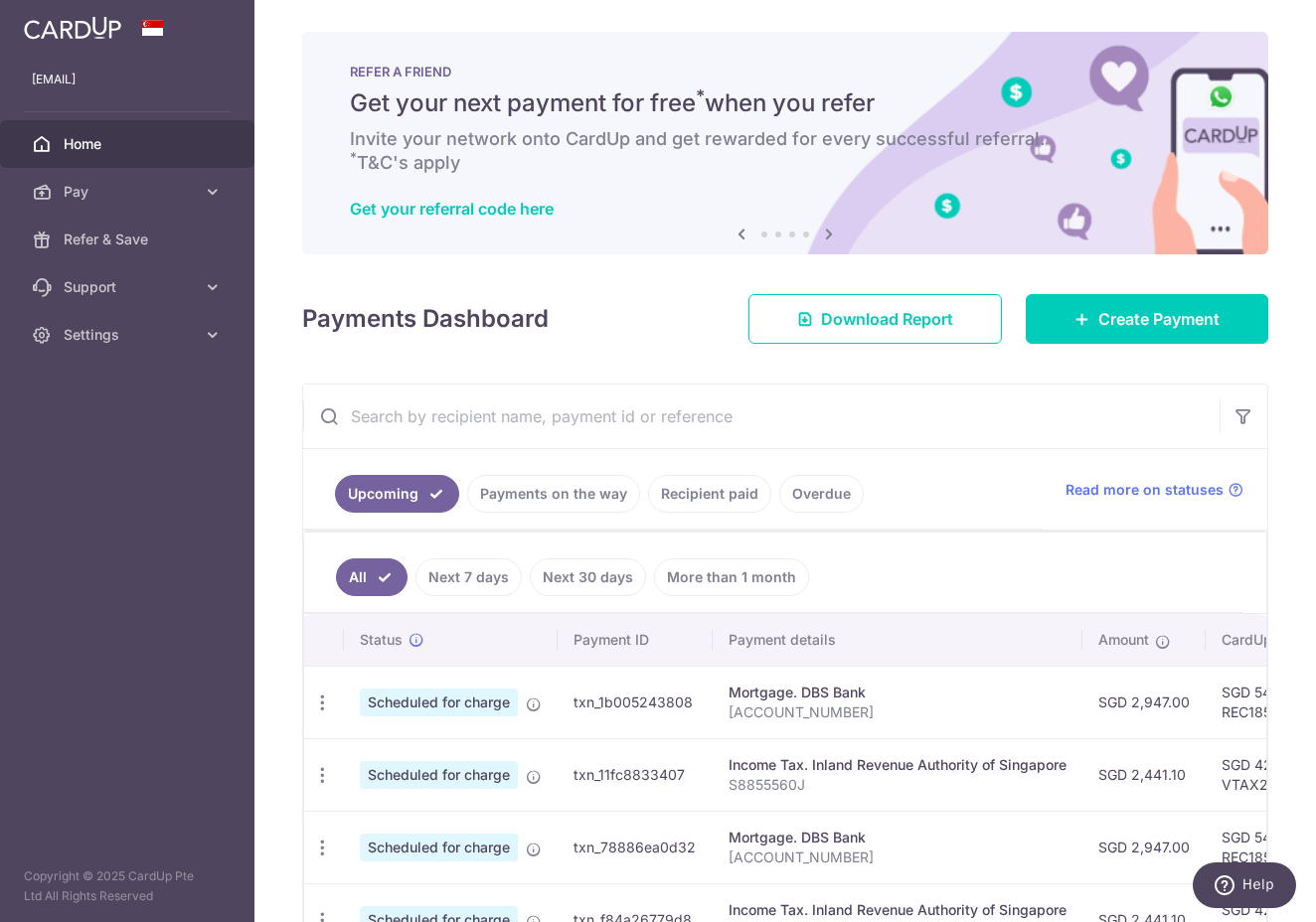 click at bounding box center (741, 233) 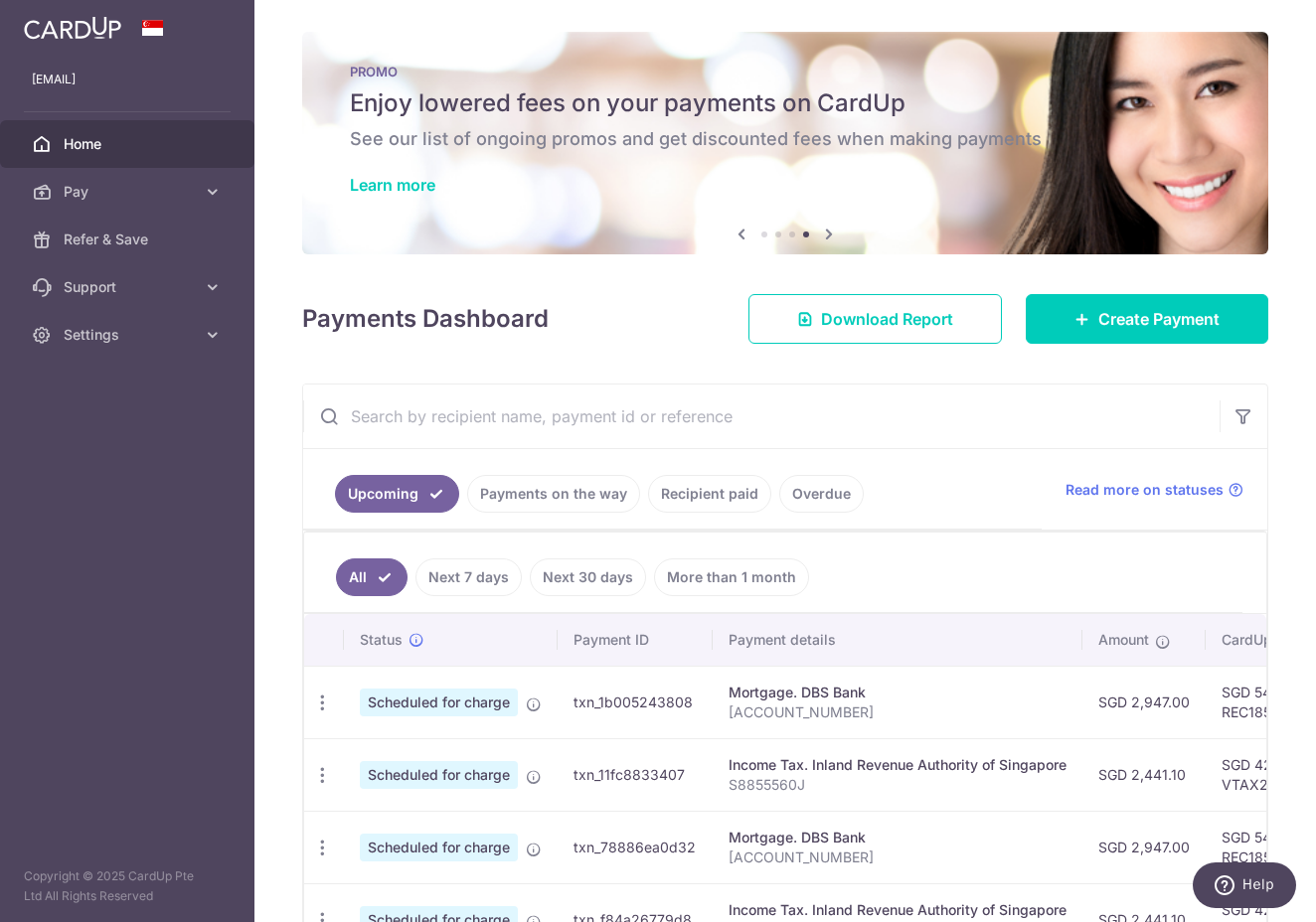 click on "See our list of ongoing promos and get discounted fees when making payments" at bounding box center [785, 139] 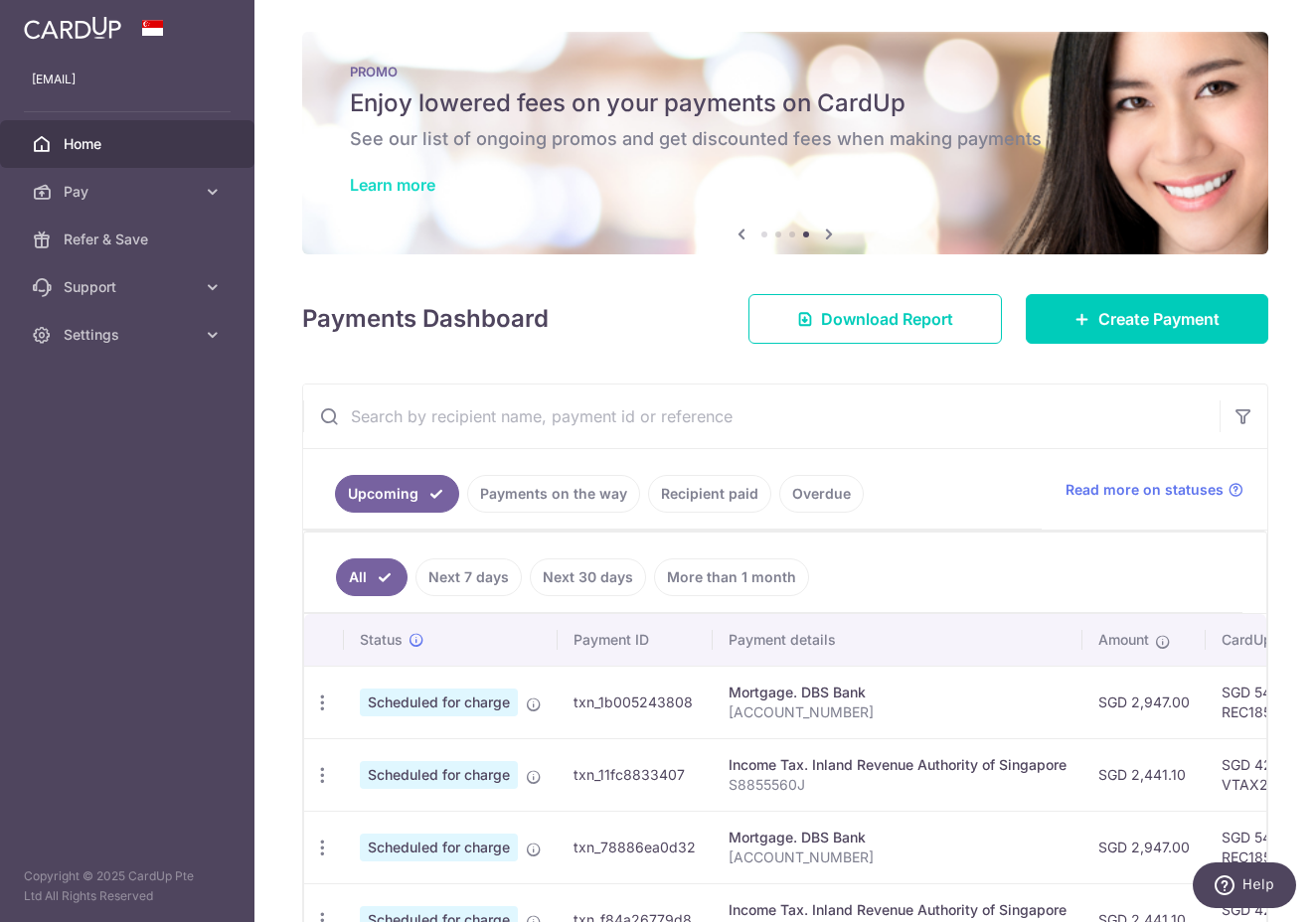 click on "Learn more" at bounding box center (393, 185) 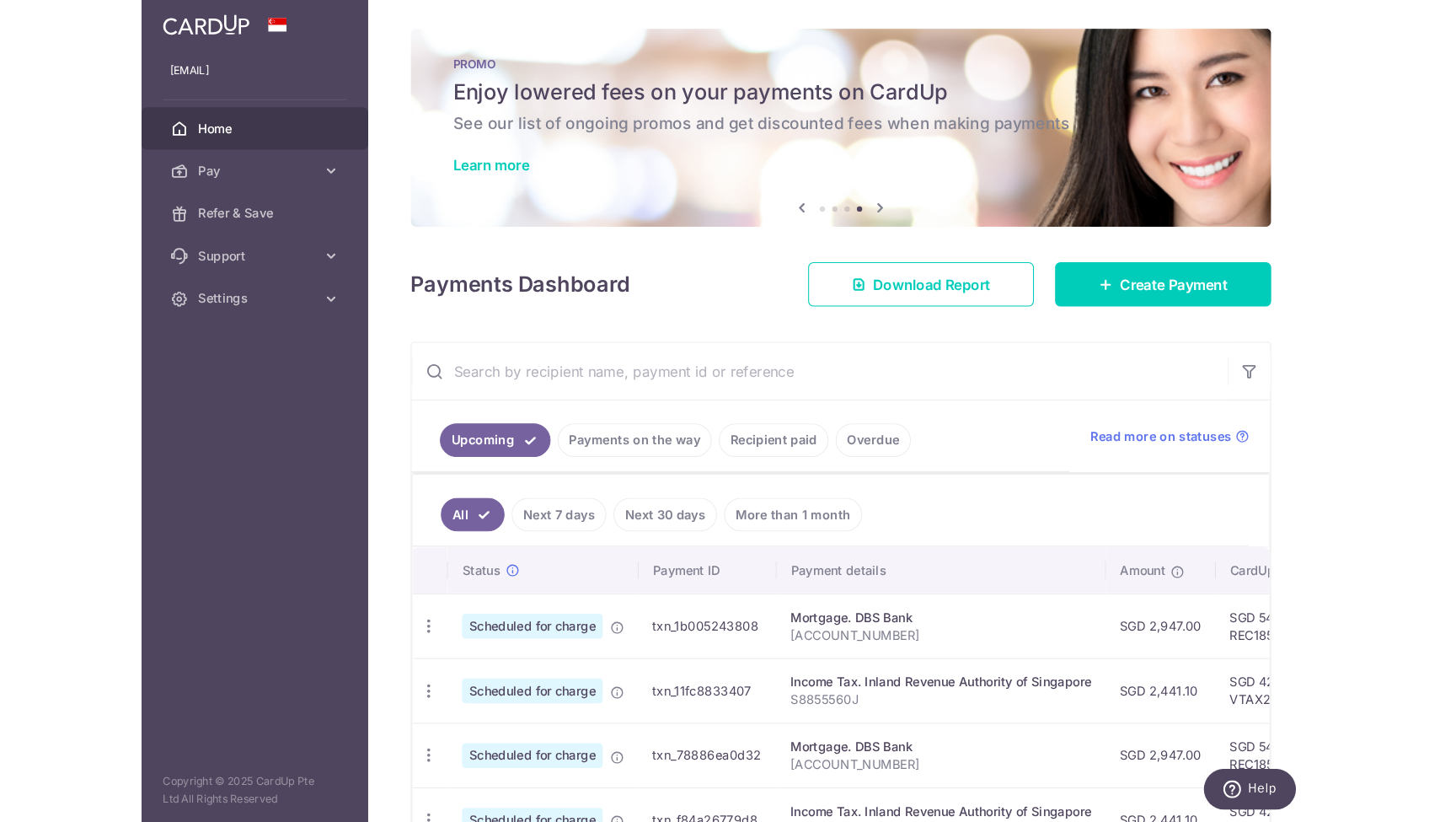scroll, scrollTop: 255, scrollLeft: 0, axis: vertical 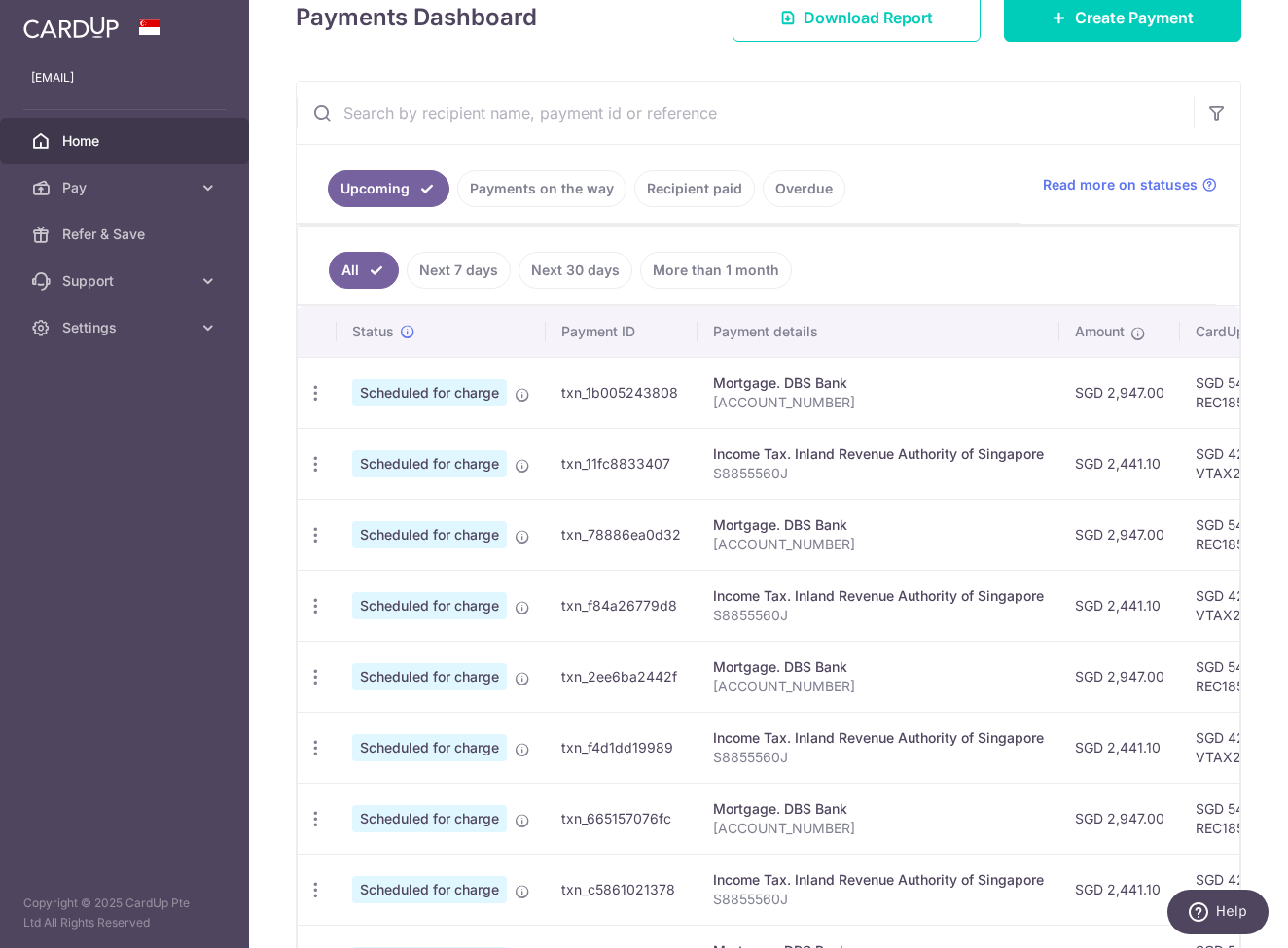 click on "×
Pause Schedule
Pause all future payments in this series
Pause just this one payment
By clicking below, you confirm you are pausing this payment to   on  . Payments can be unpaused at anytime prior to payment taken date.
Confirm
Cancel Schedule
Cancel all future payments in this series
Cancel just this one payment
Confirm
Approve Payment
Recipient Bank Details" at bounding box center (769, 474) 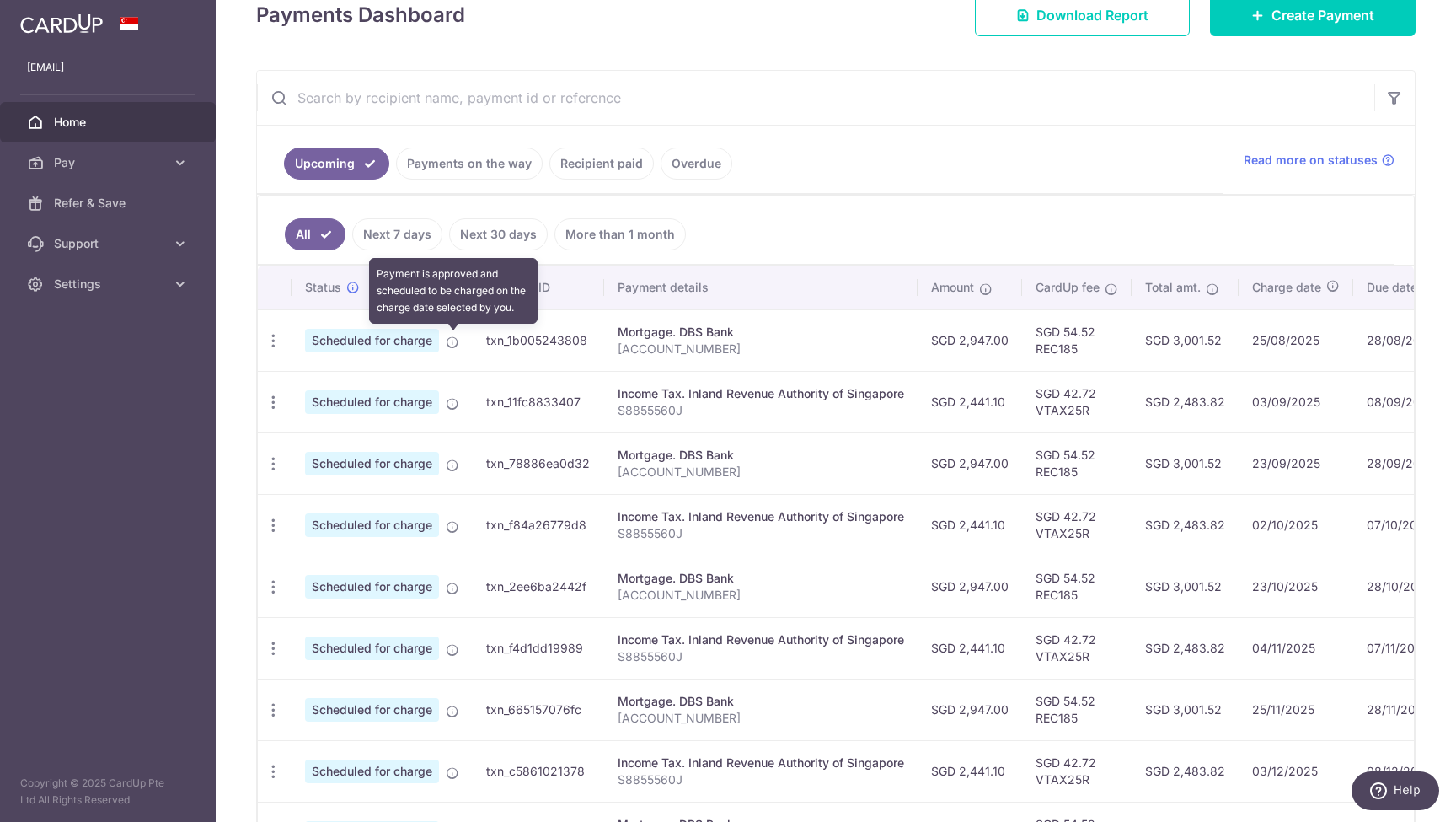 click at bounding box center [452, 342] 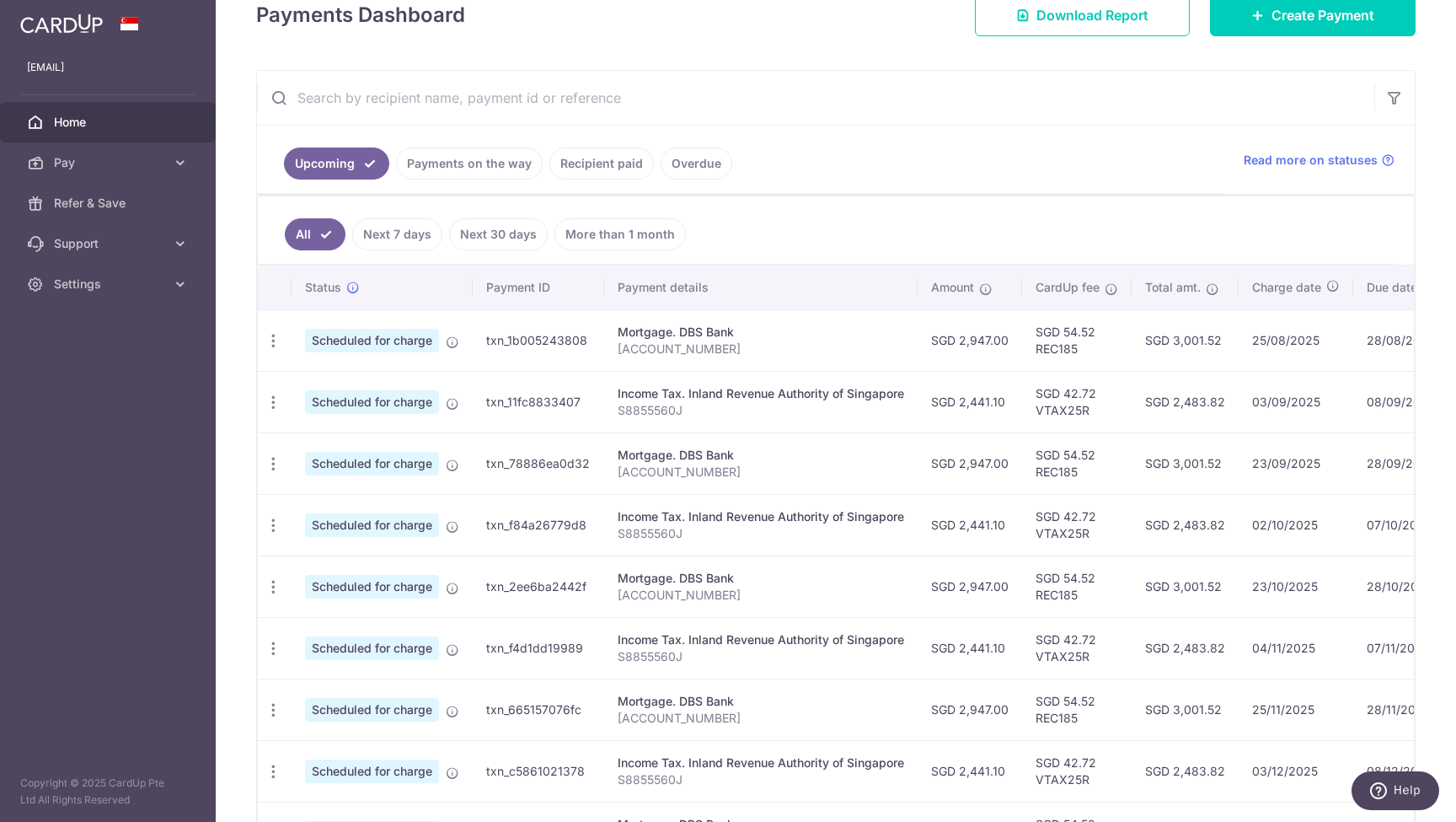 click on "Mortgage. DBS Bank" at bounding box center [761, 332] 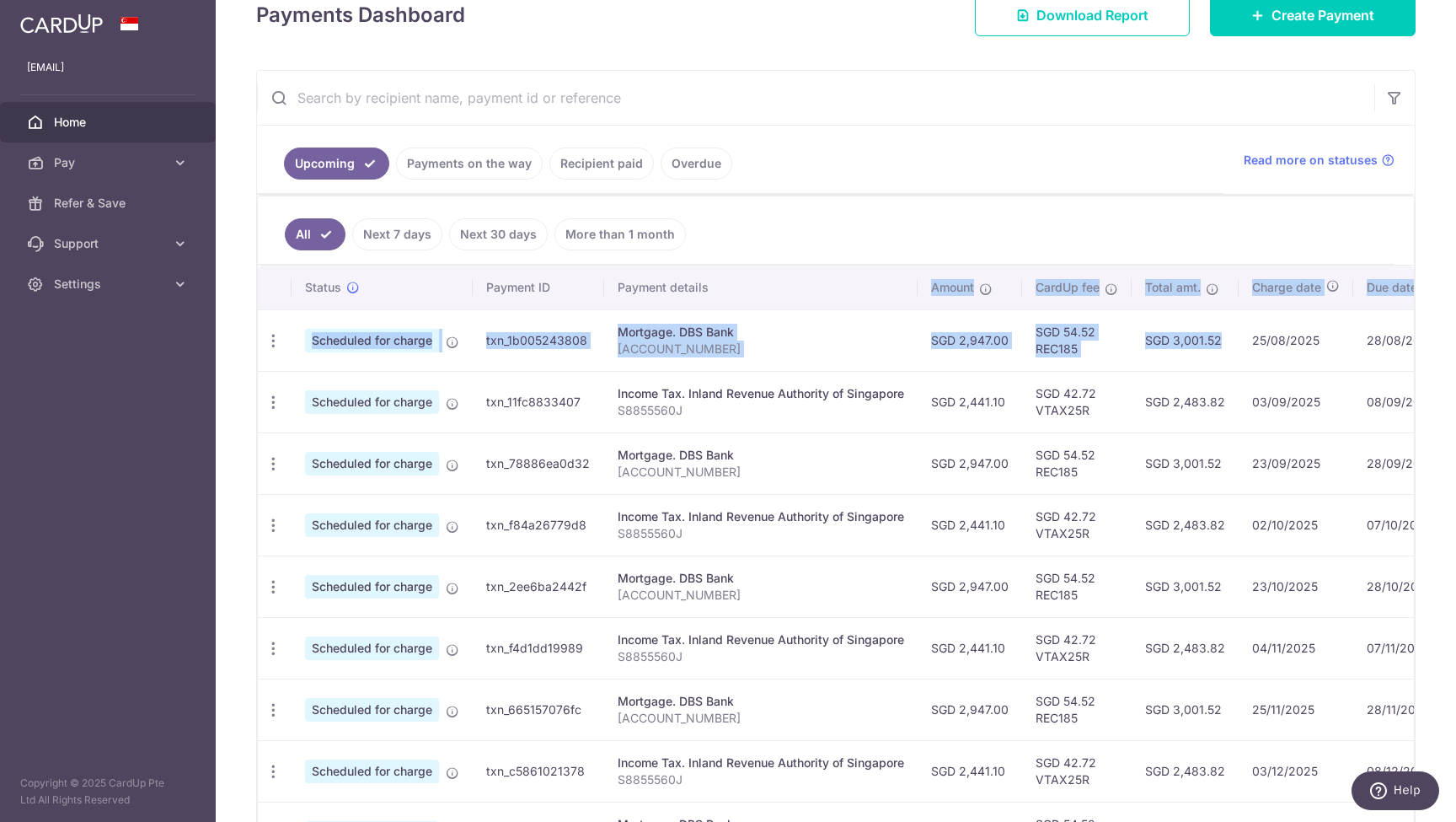 scroll, scrollTop: 0, scrollLeft: 163, axis: horizontal 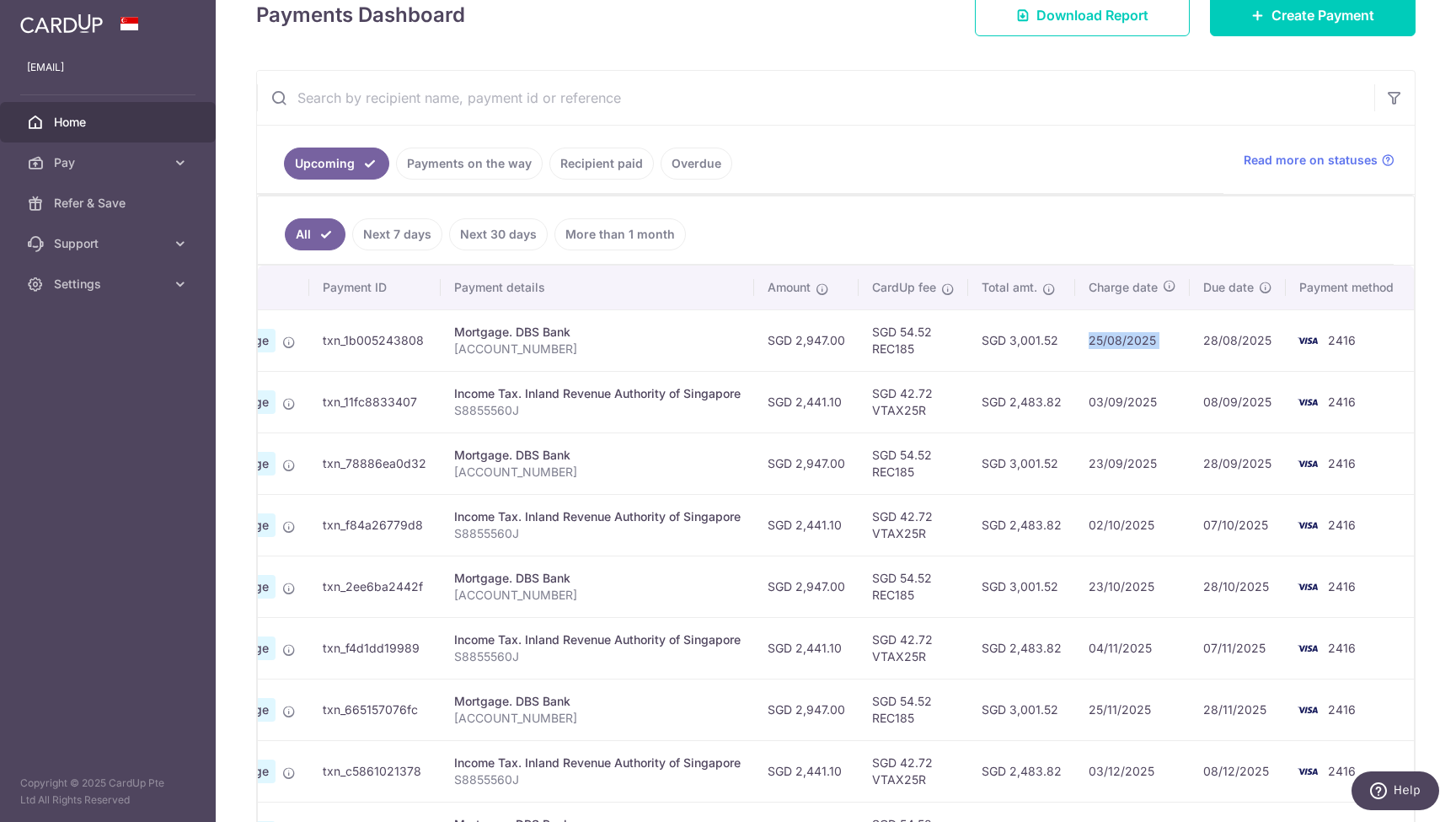 drag, startPoint x: 1192, startPoint y: 340, endPoint x: 1205, endPoint y: 347, distance: 15 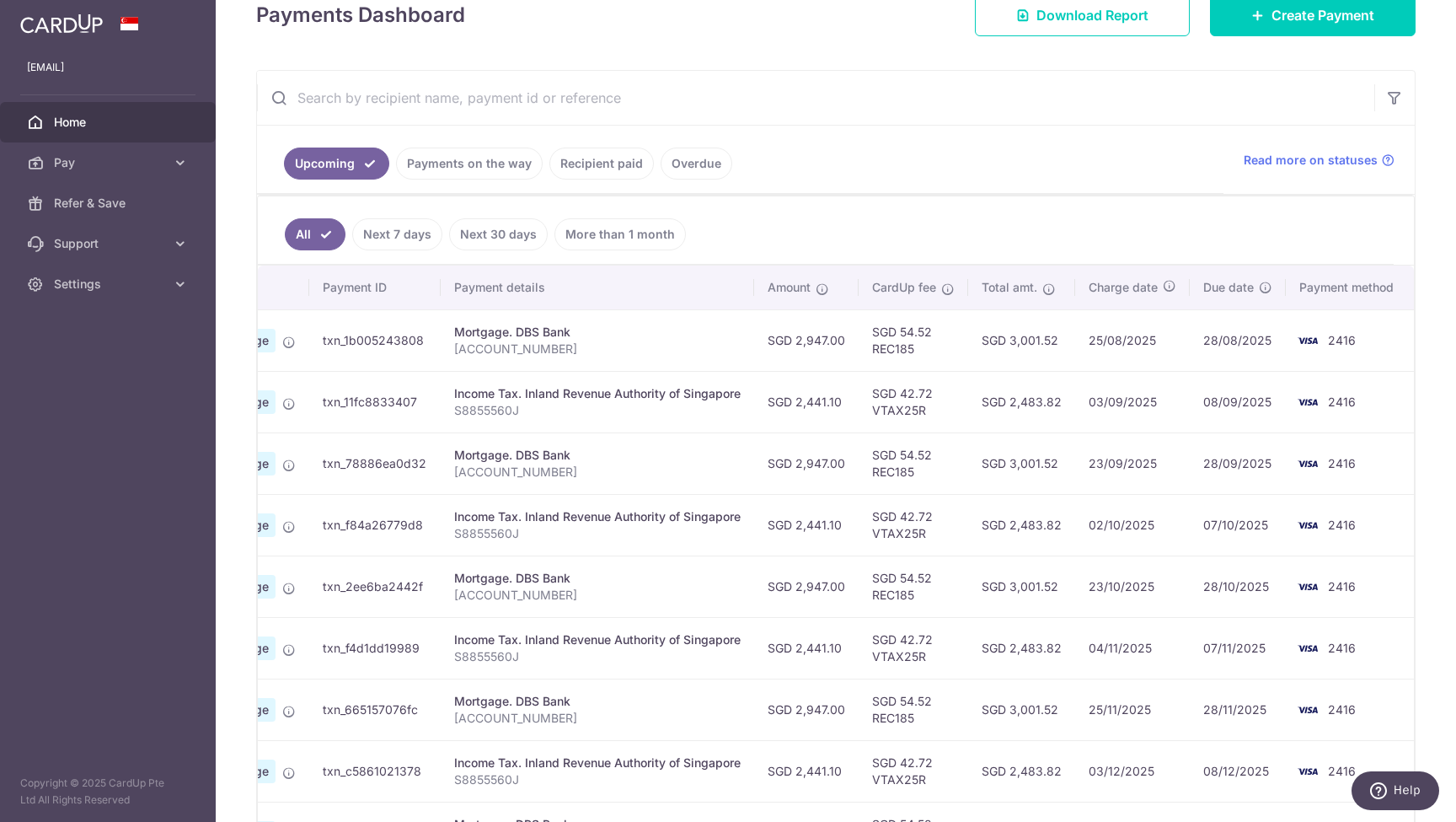 click on "28/08/2025" at bounding box center (1238, 340) 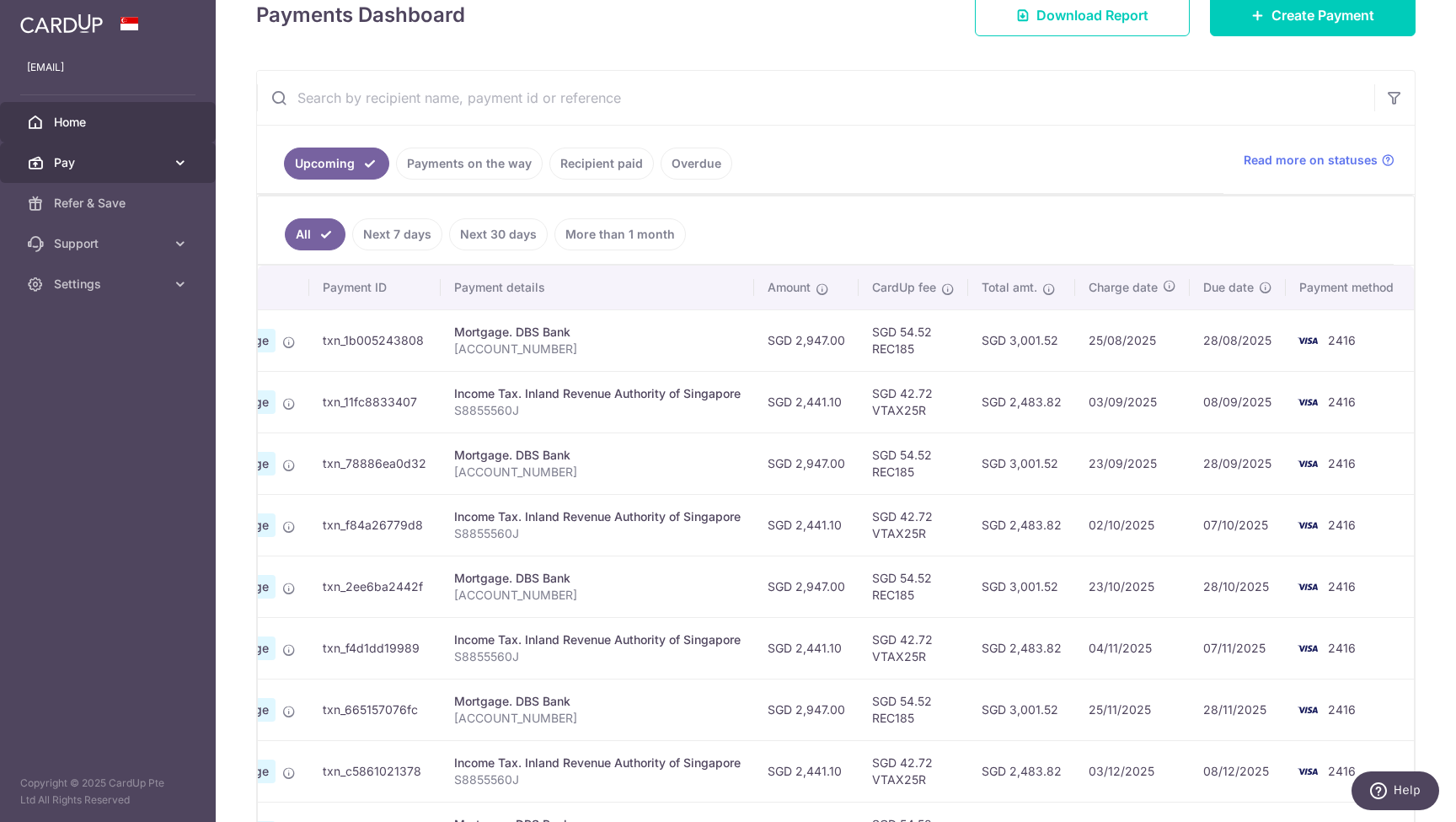 click on "Pay" at bounding box center (110, 163) 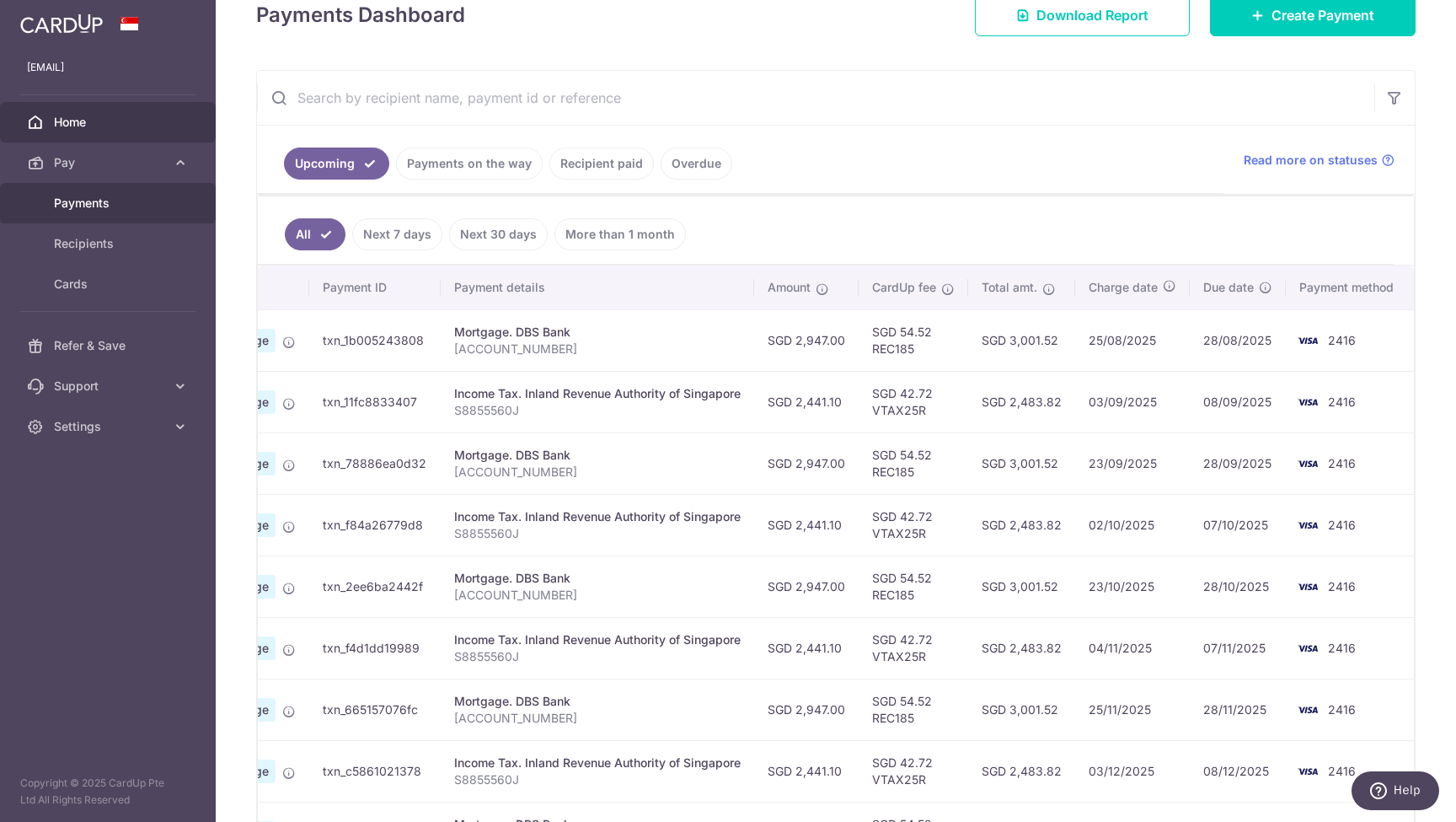 click on "Payments" at bounding box center (110, 203) 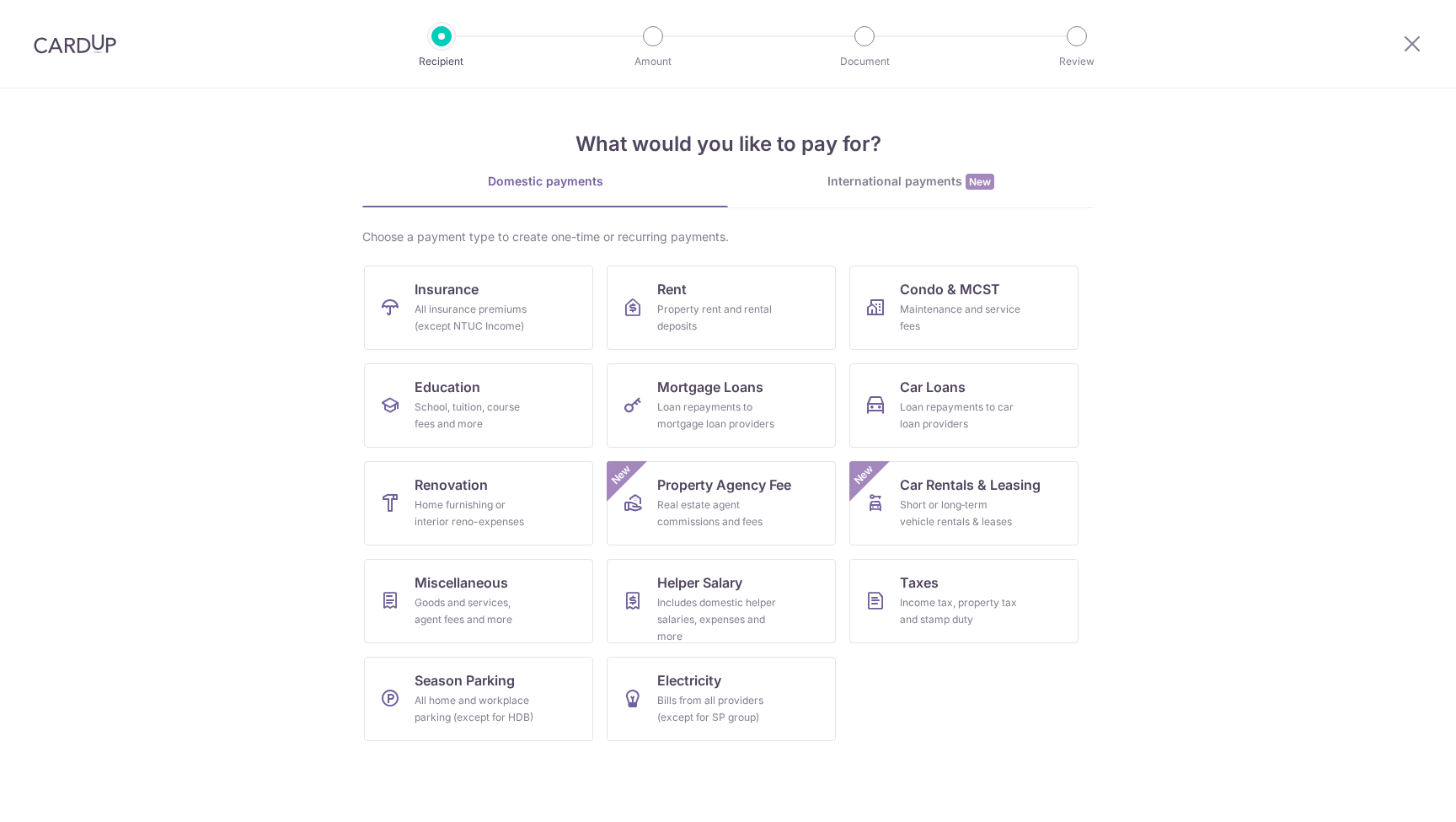 scroll, scrollTop: 0, scrollLeft: 0, axis: both 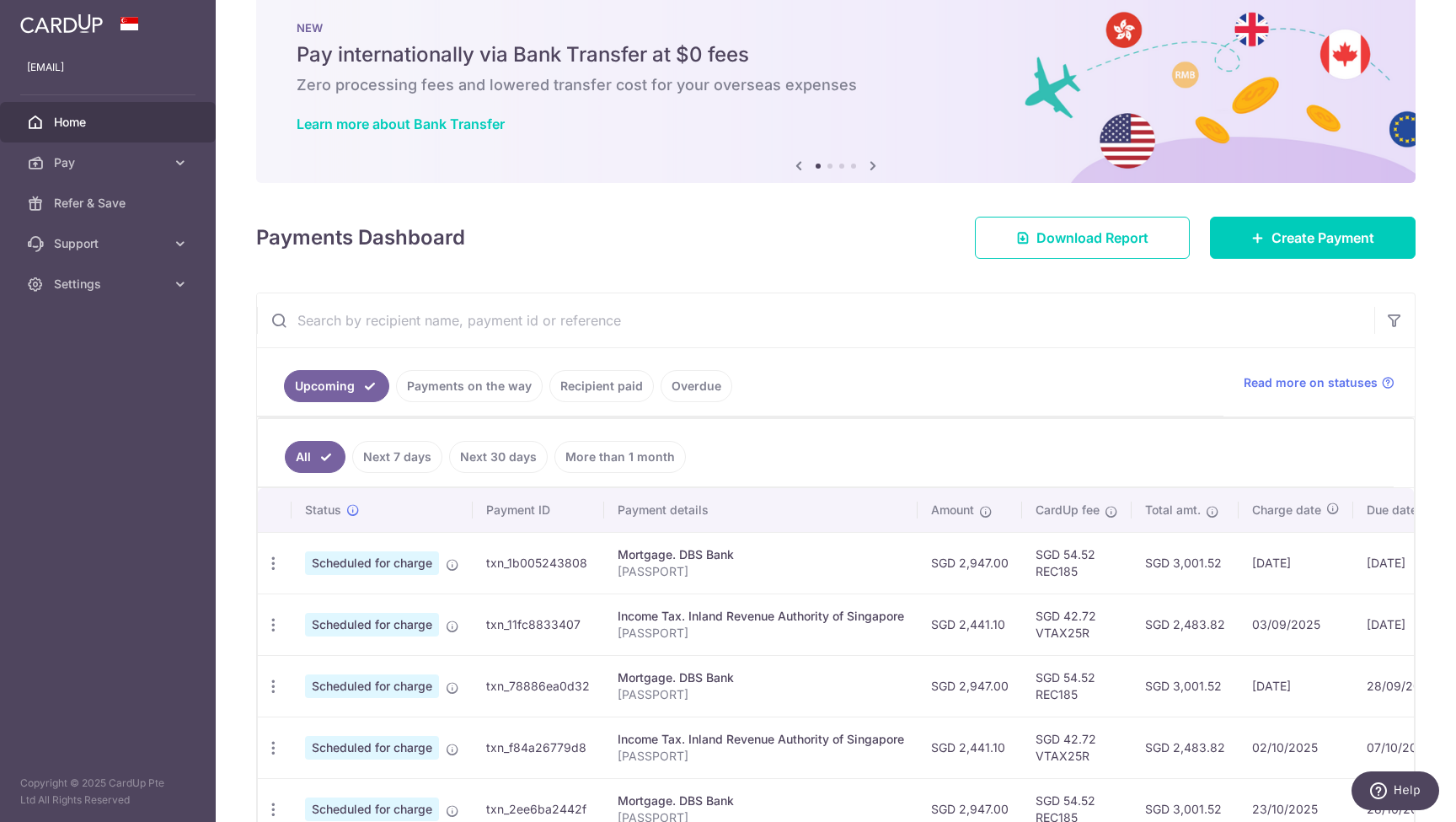 drag, startPoint x: 961, startPoint y: 563, endPoint x: 1005, endPoint y: 565, distance: 44.04543 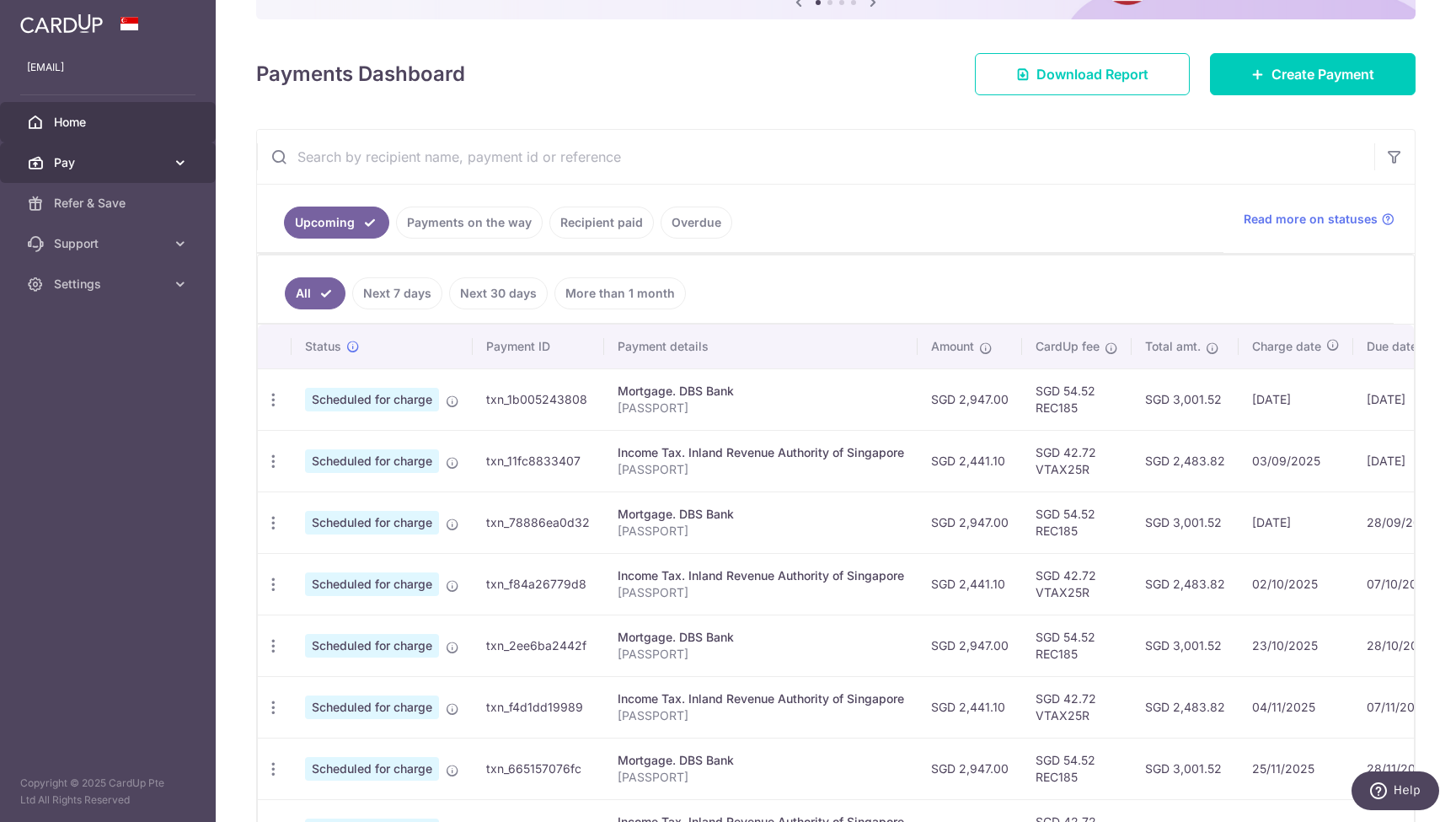 click on "Pay" at bounding box center (110, 163) 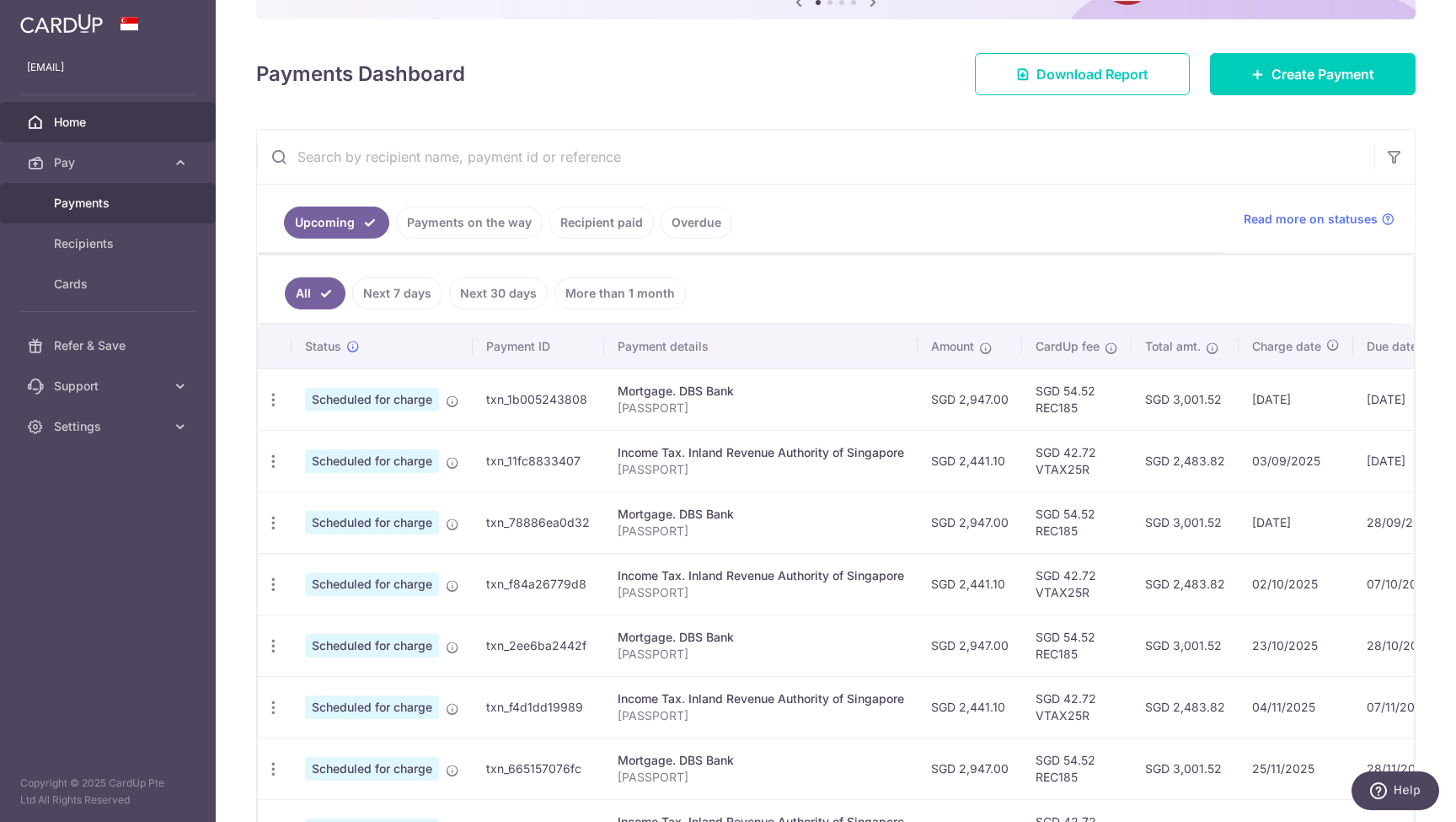 click on "Payments" at bounding box center [110, 203] 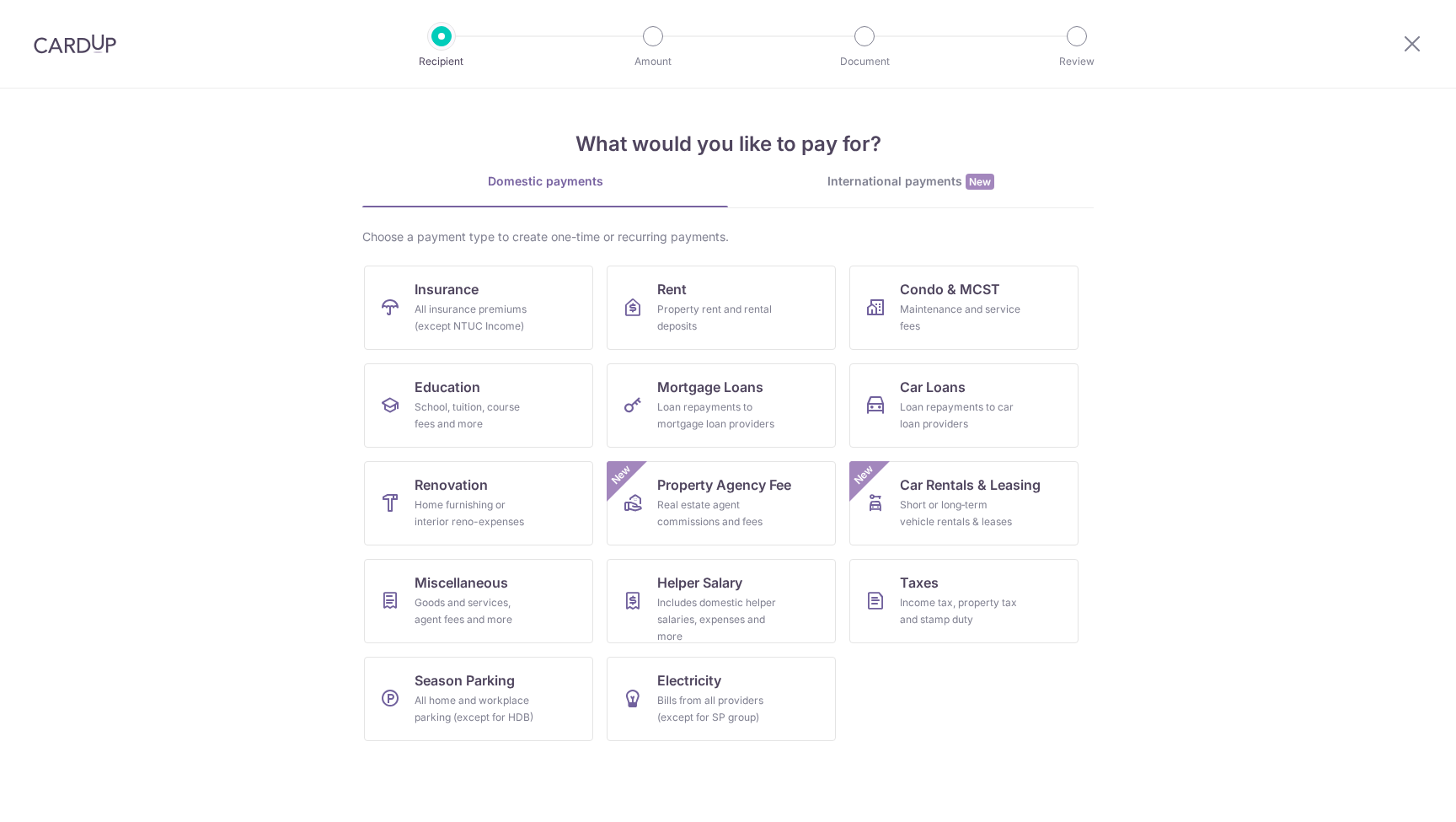 scroll, scrollTop: 0, scrollLeft: 0, axis: both 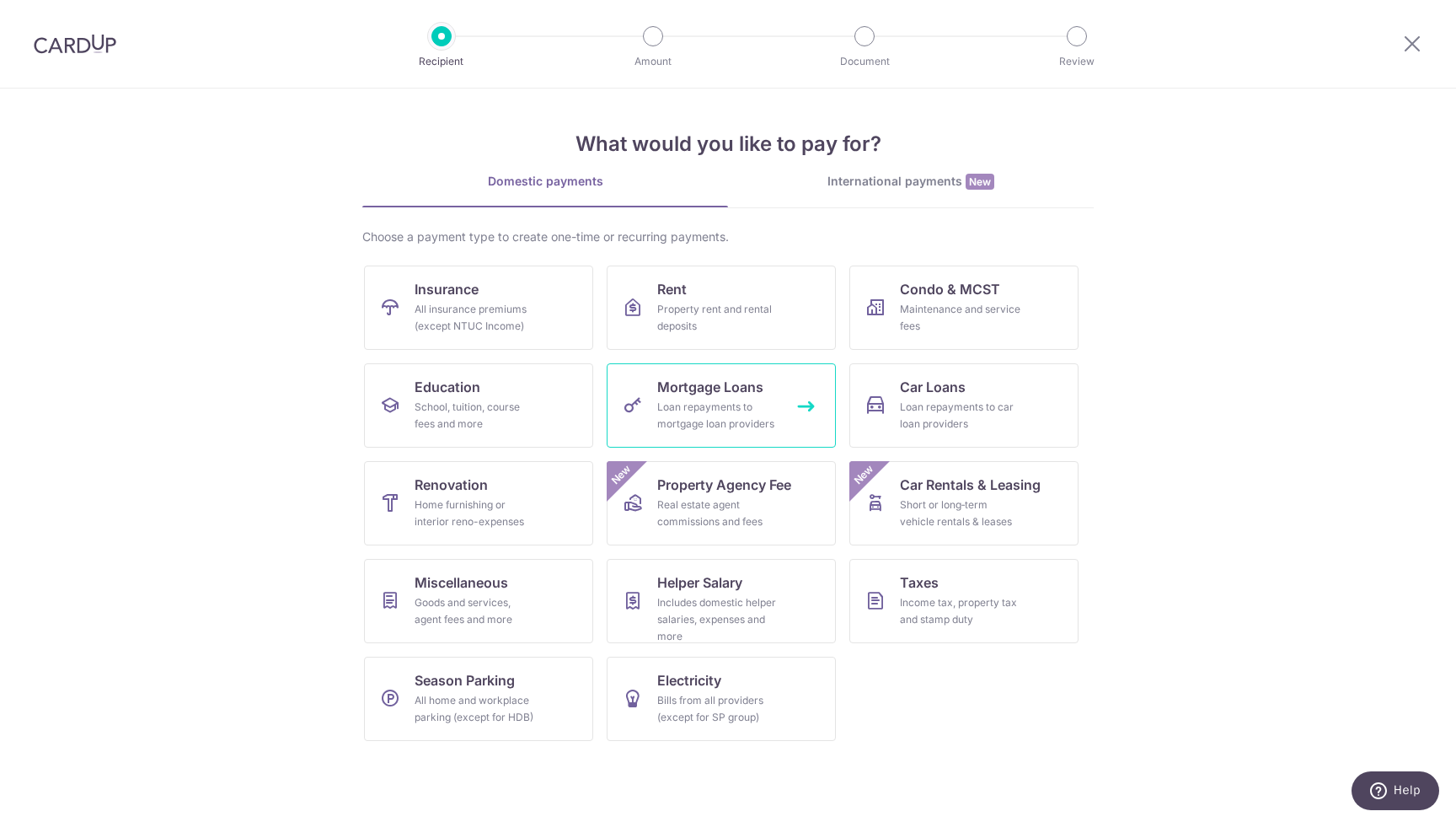 click on "Mortgage Loans" at bounding box center (710, 387) 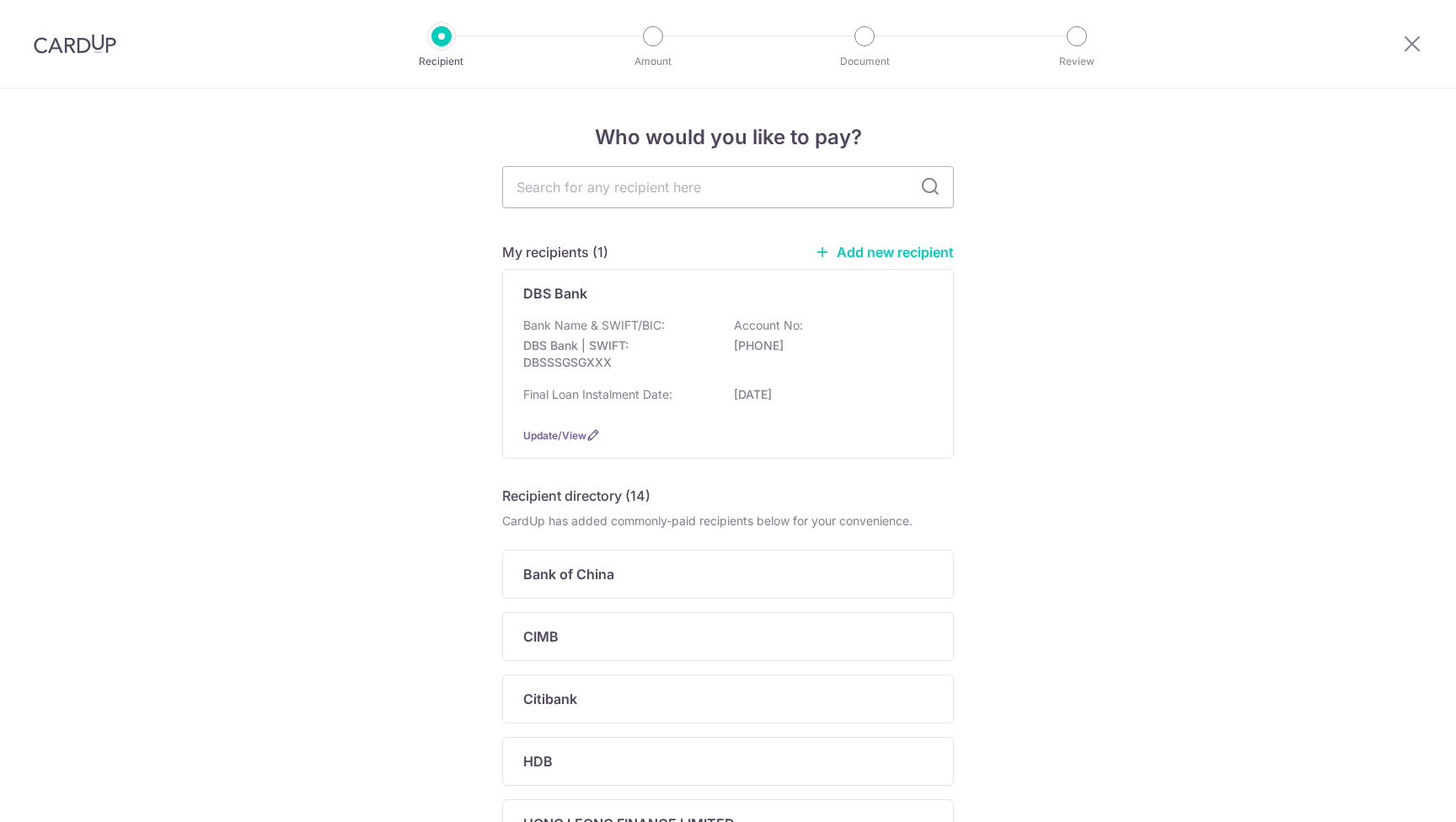 scroll, scrollTop: 0, scrollLeft: 0, axis: both 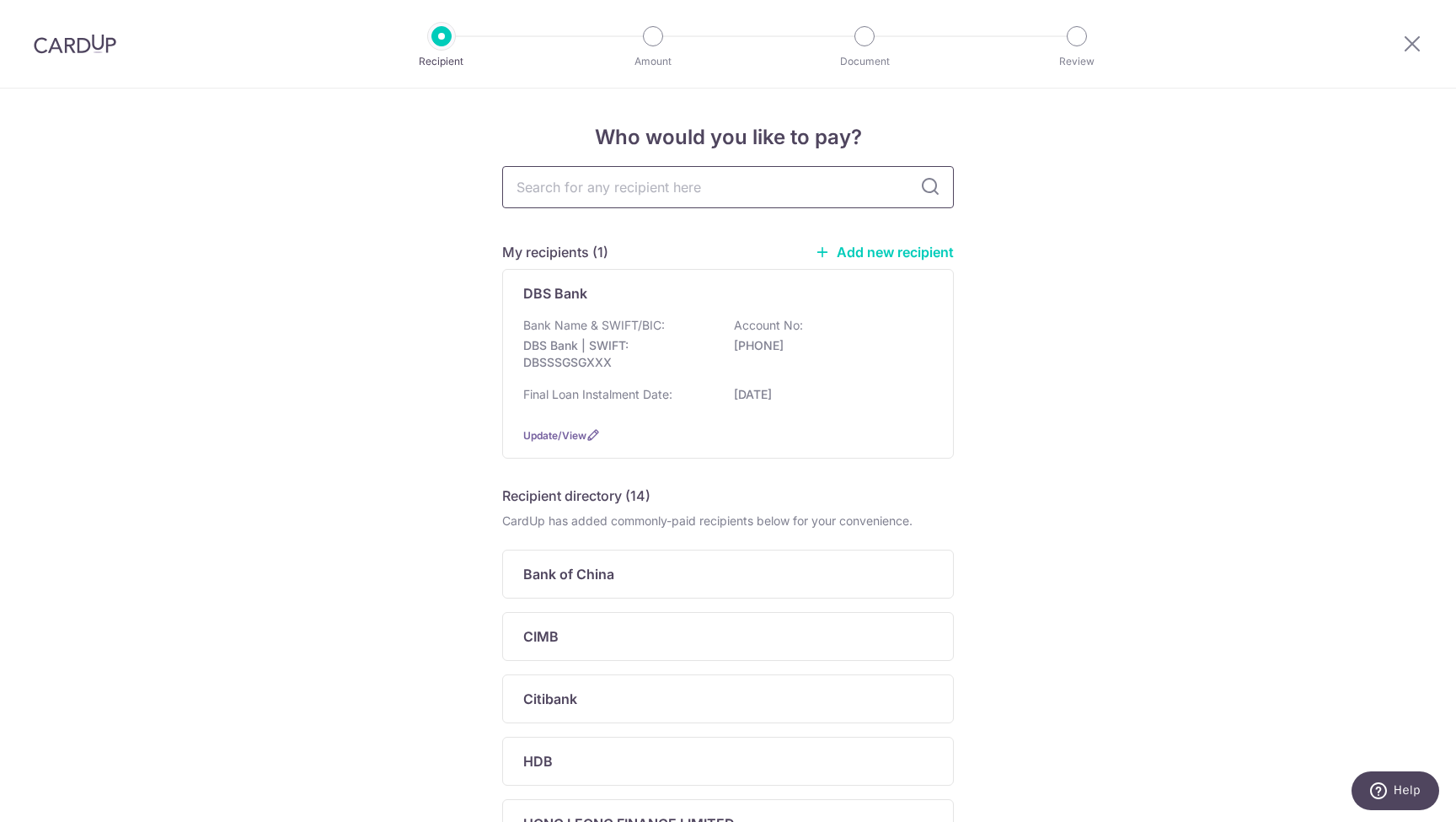 click at bounding box center [728, 187] 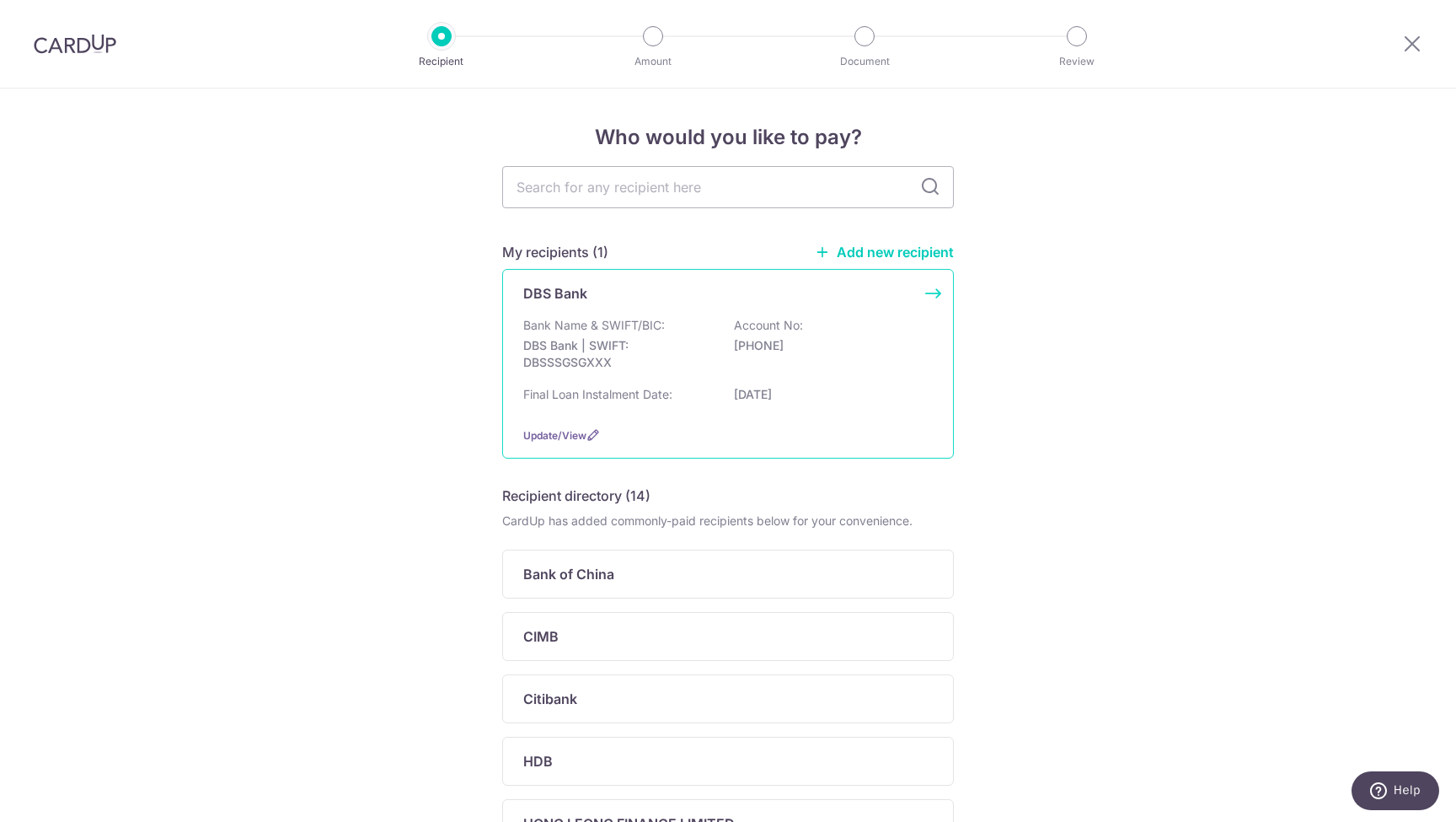 click on "Final Loan Instalment Date:
31/12/2034" at bounding box center [728, 400] 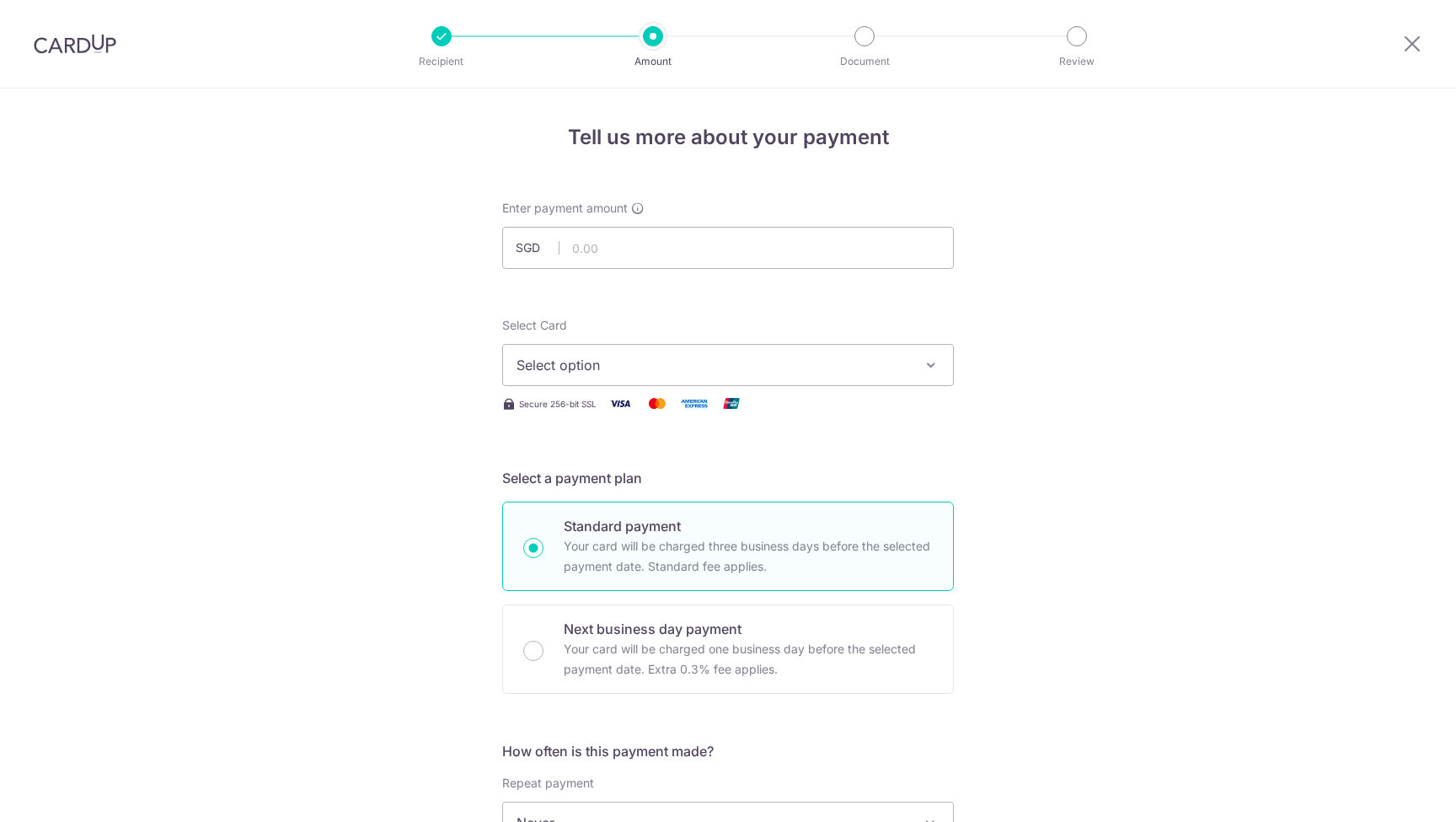 scroll, scrollTop: 0, scrollLeft: 0, axis: both 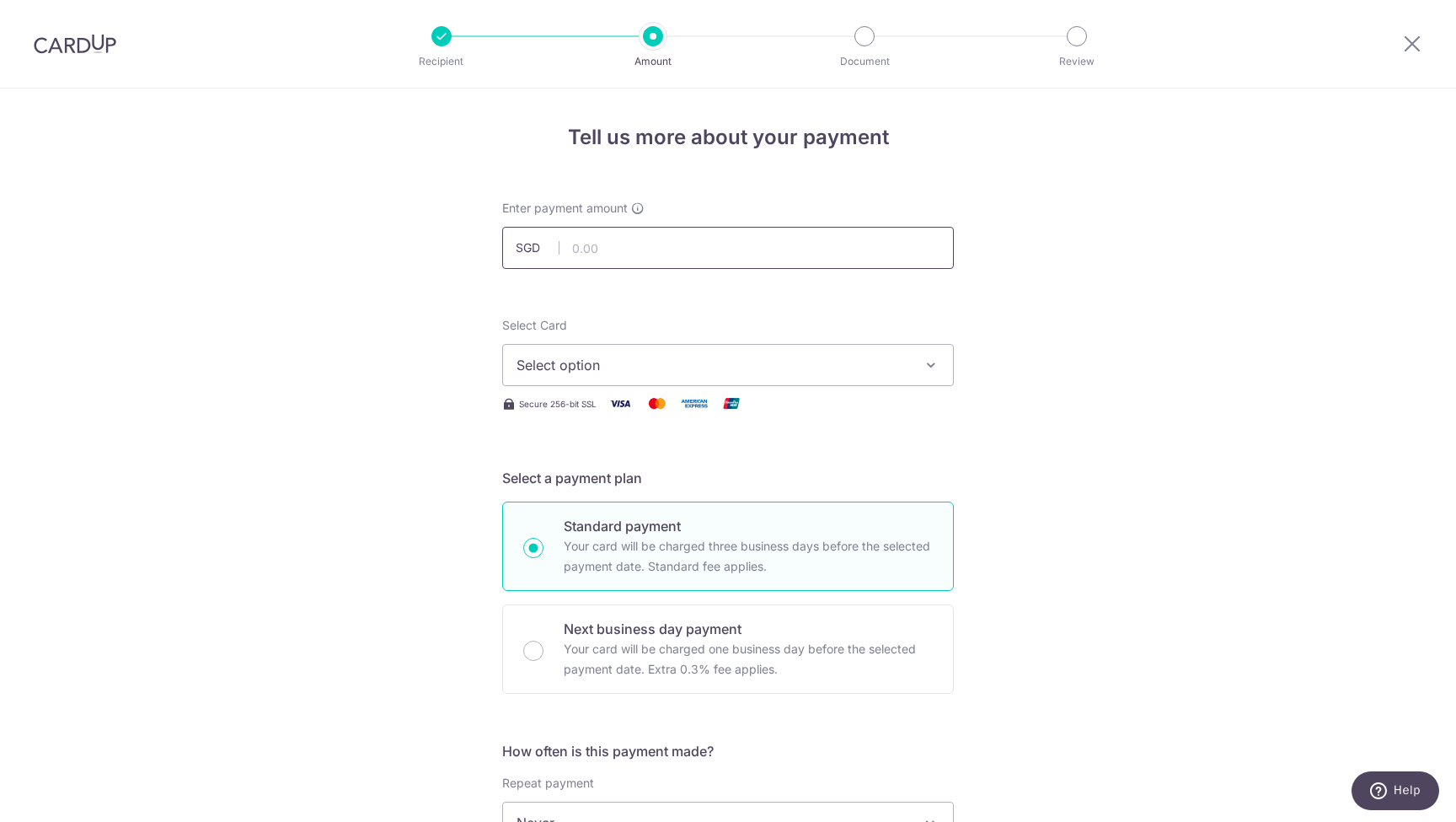 click at bounding box center [728, 248] 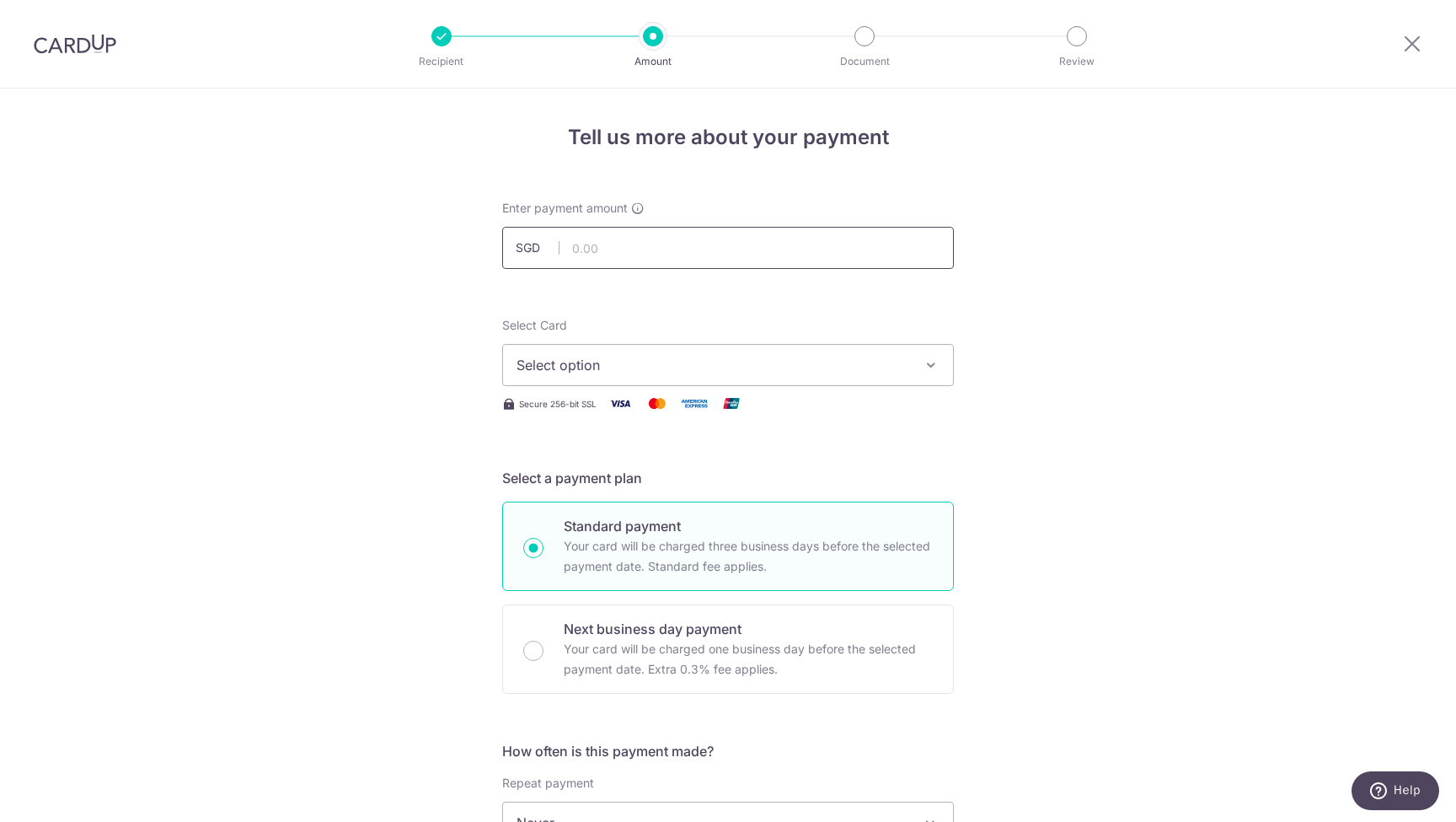 paste on "2,947.00" 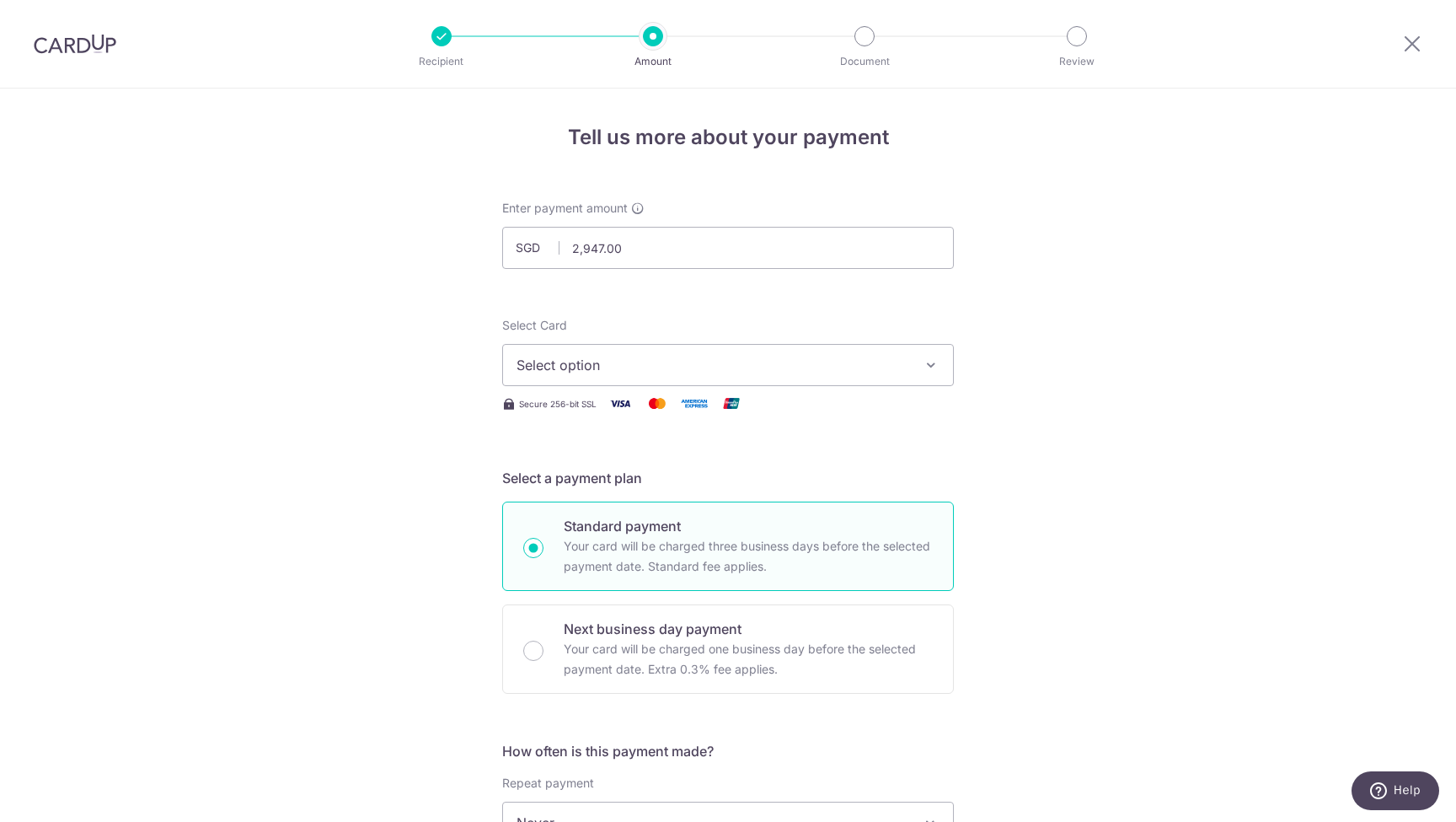 type on "2,947.00" 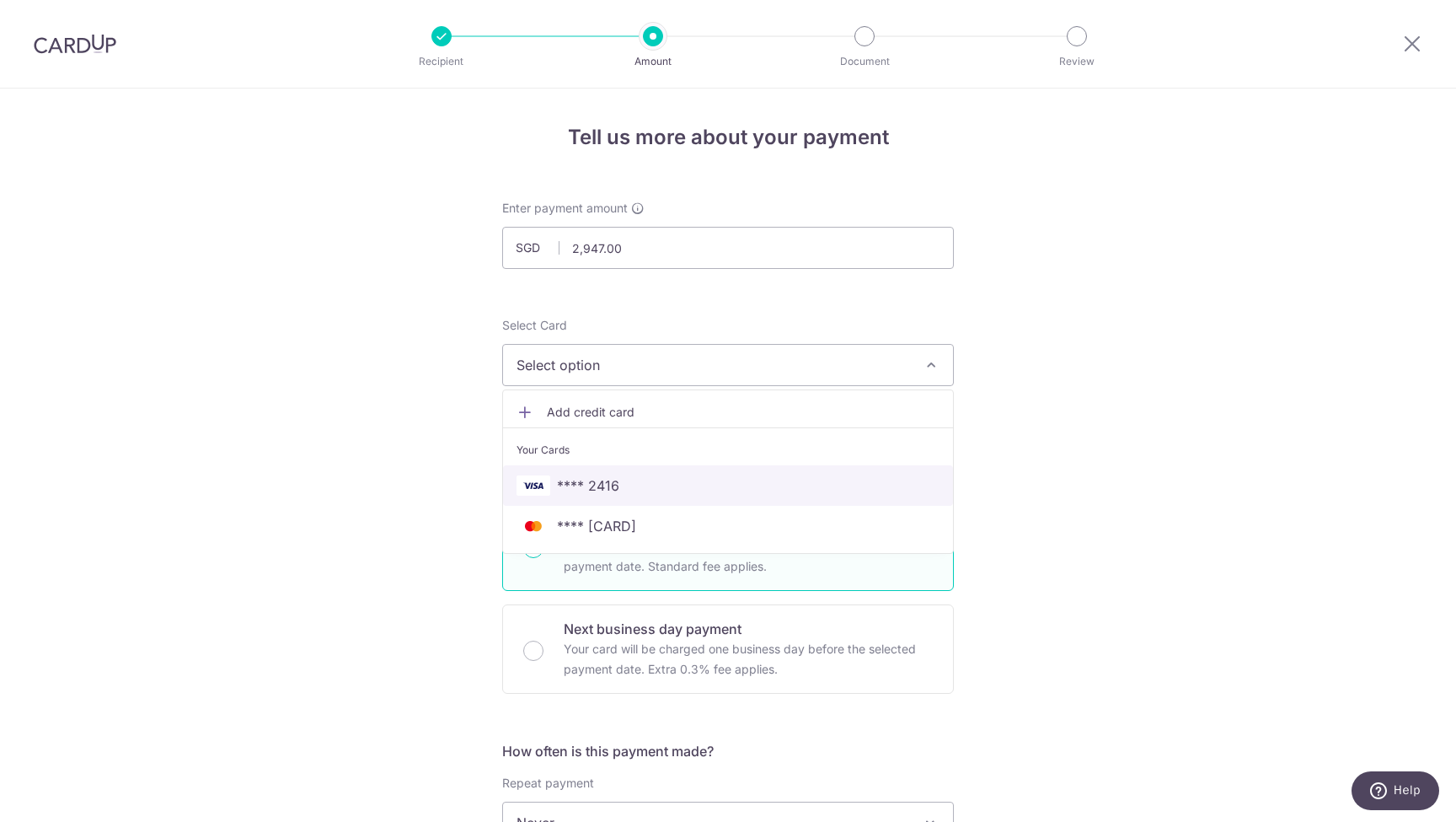 click on "**** 2416" at bounding box center [728, 486] 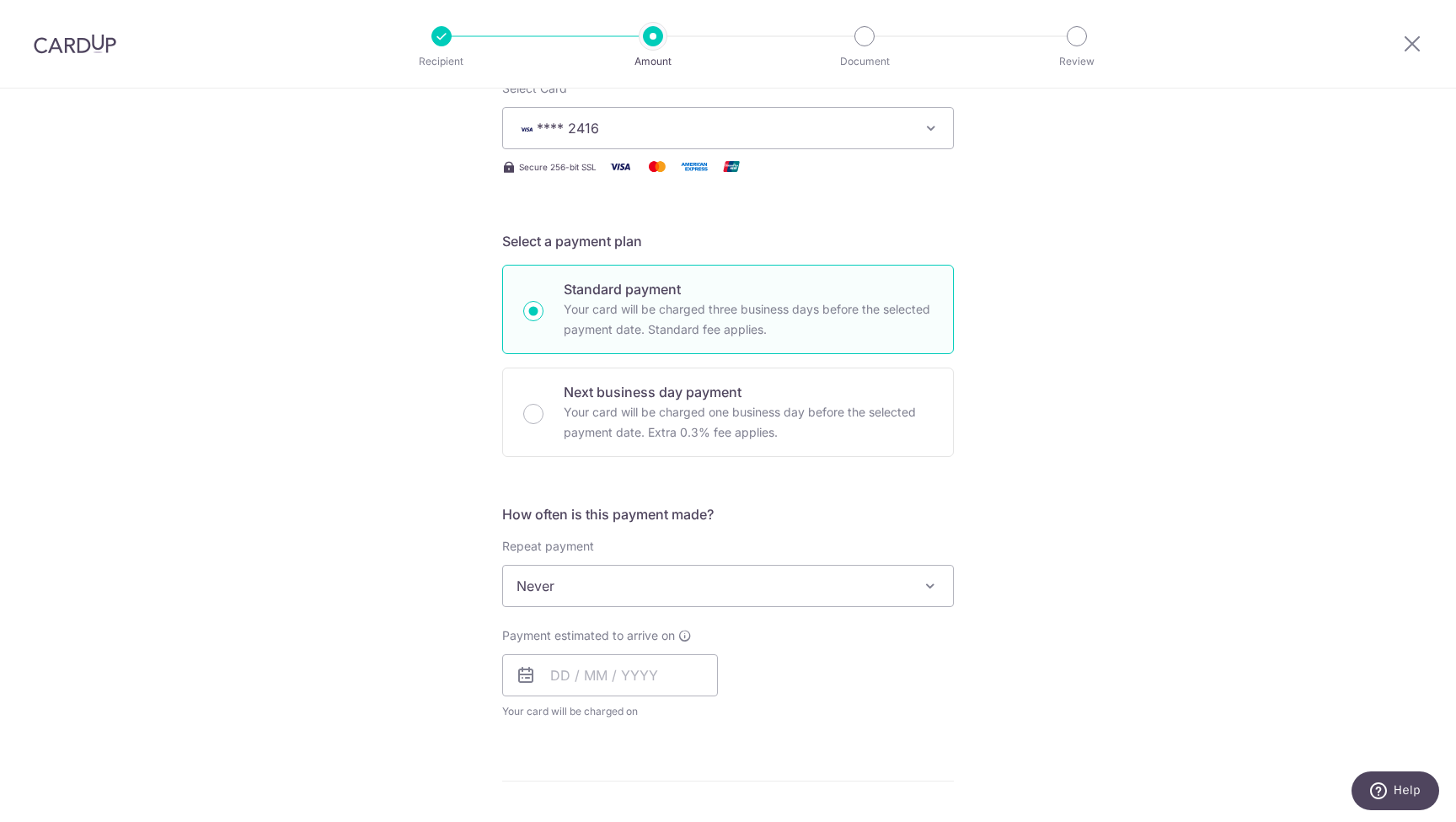 scroll, scrollTop: 315, scrollLeft: 0, axis: vertical 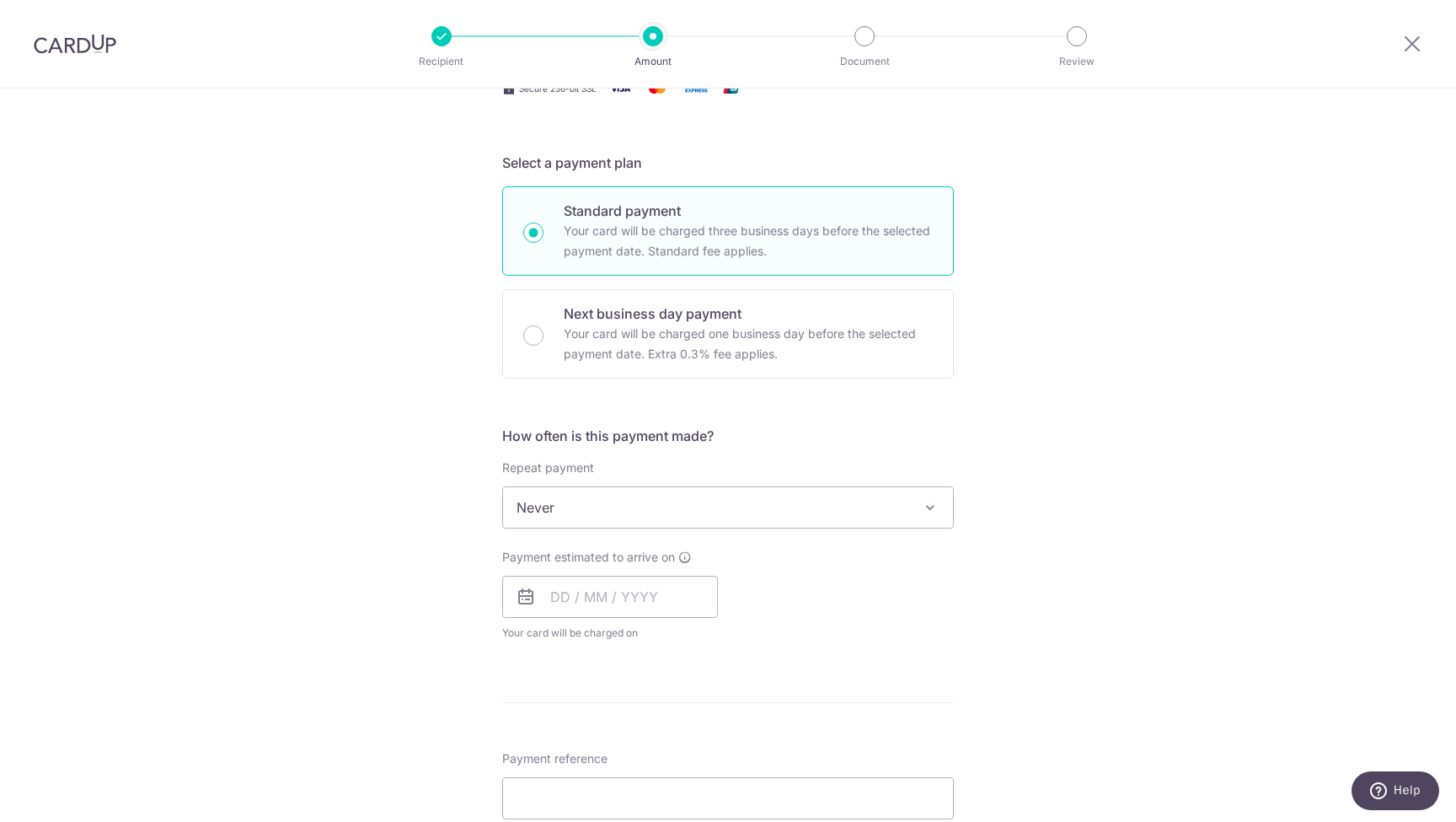 click on "Never" at bounding box center [728, 508] 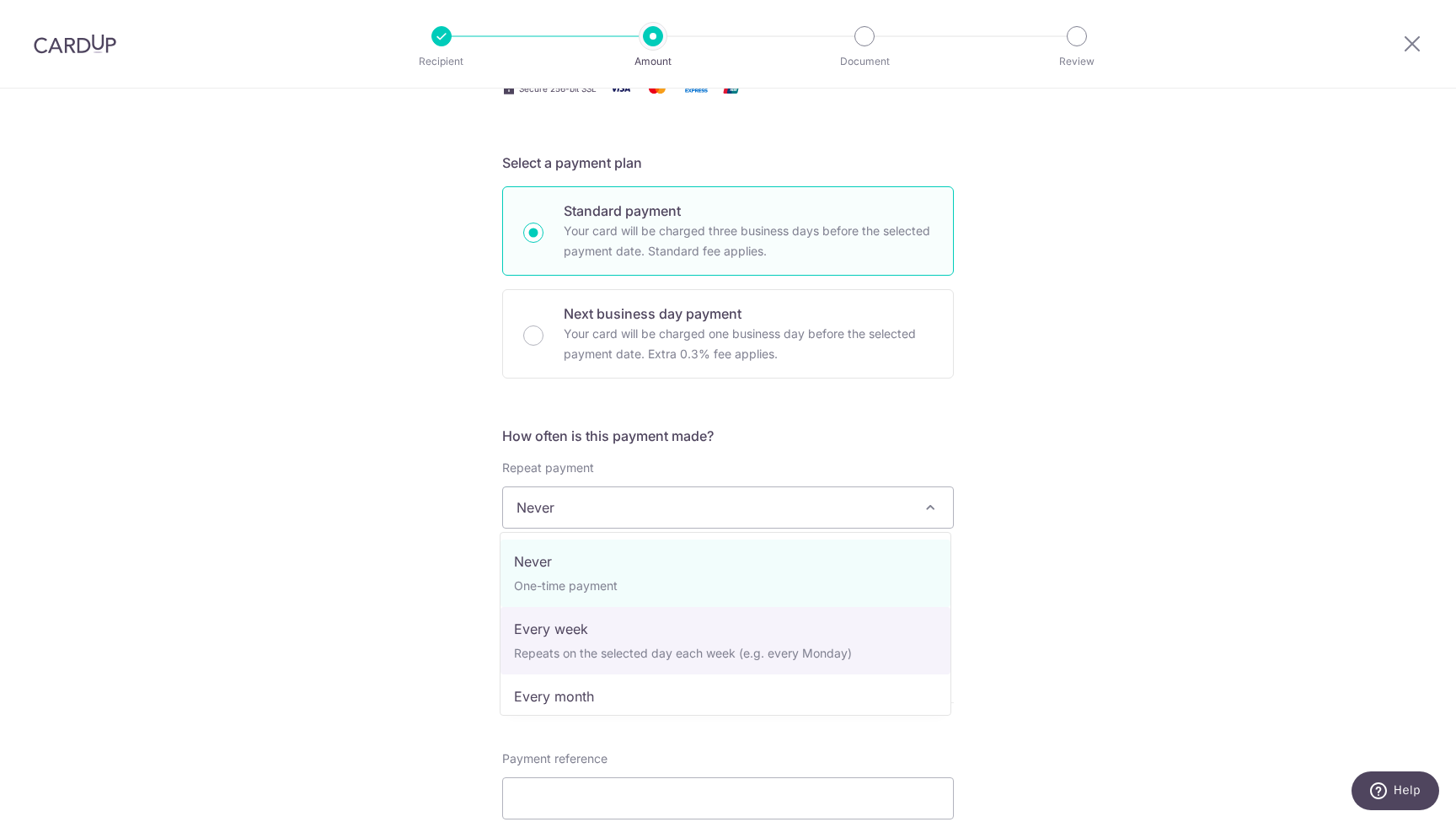 scroll, scrollTop: 88, scrollLeft: 0, axis: vertical 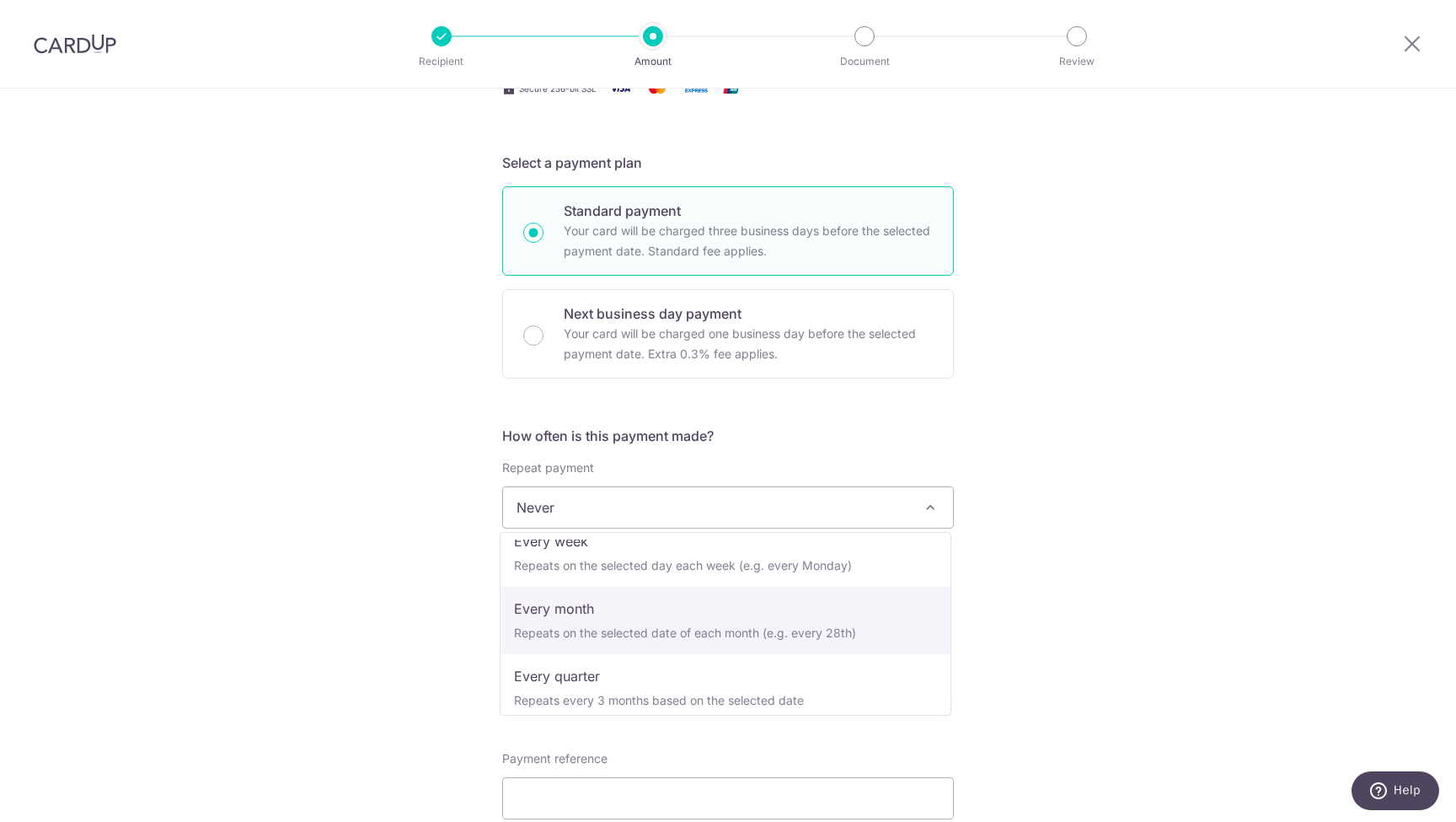 select on "3" 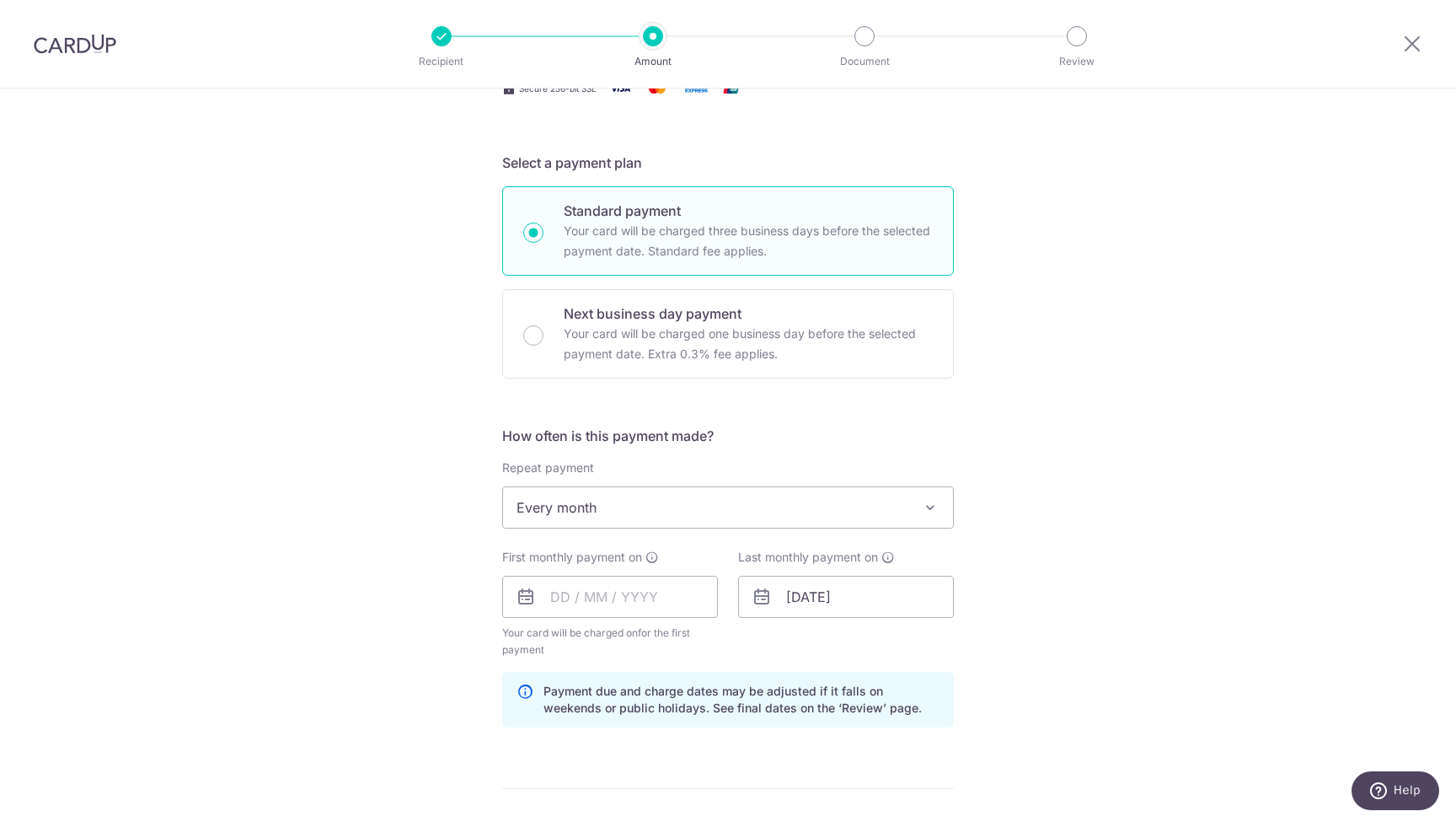 scroll, scrollTop: 510, scrollLeft: 0, axis: vertical 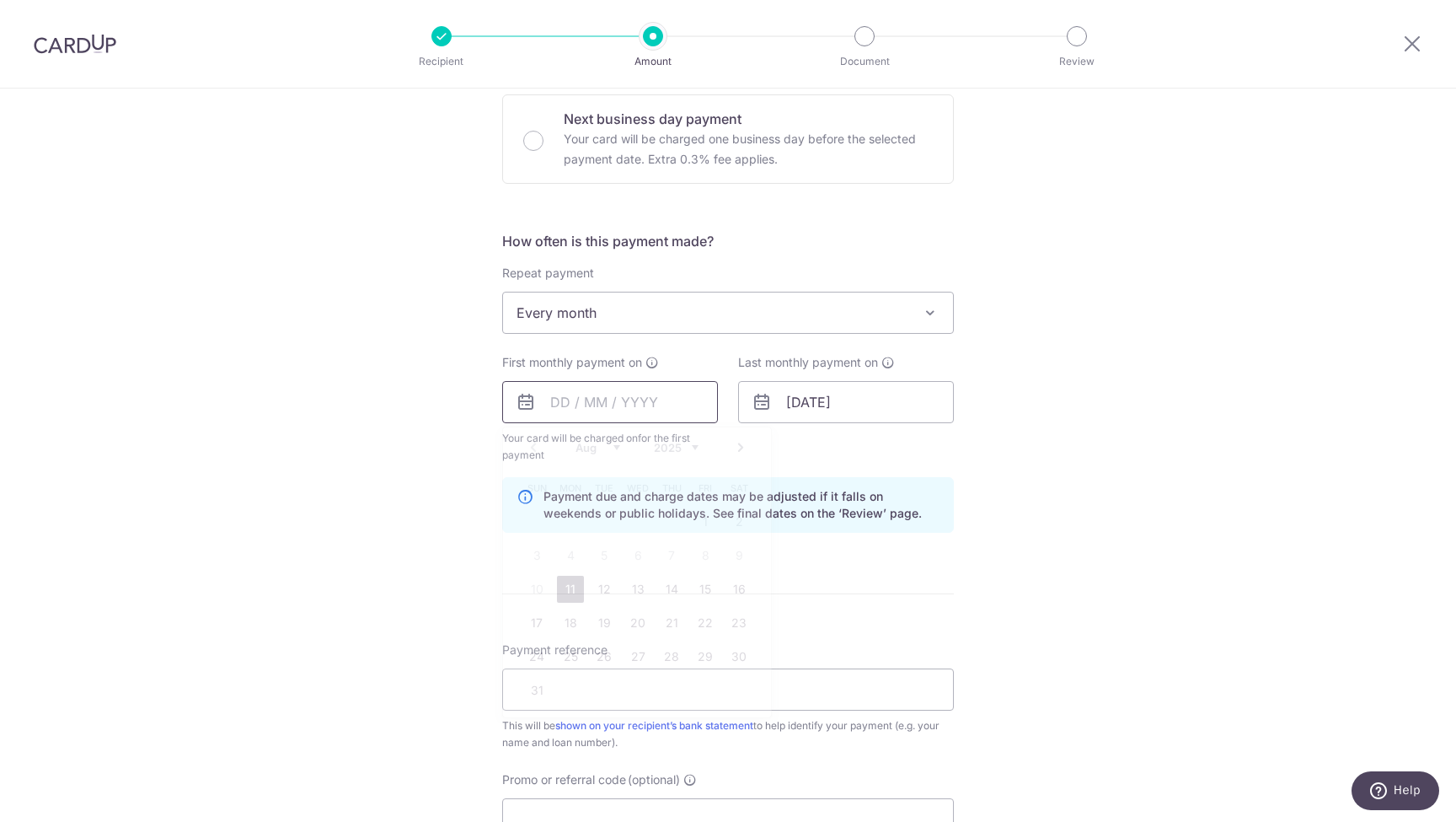 click at bounding box center (610, 402) 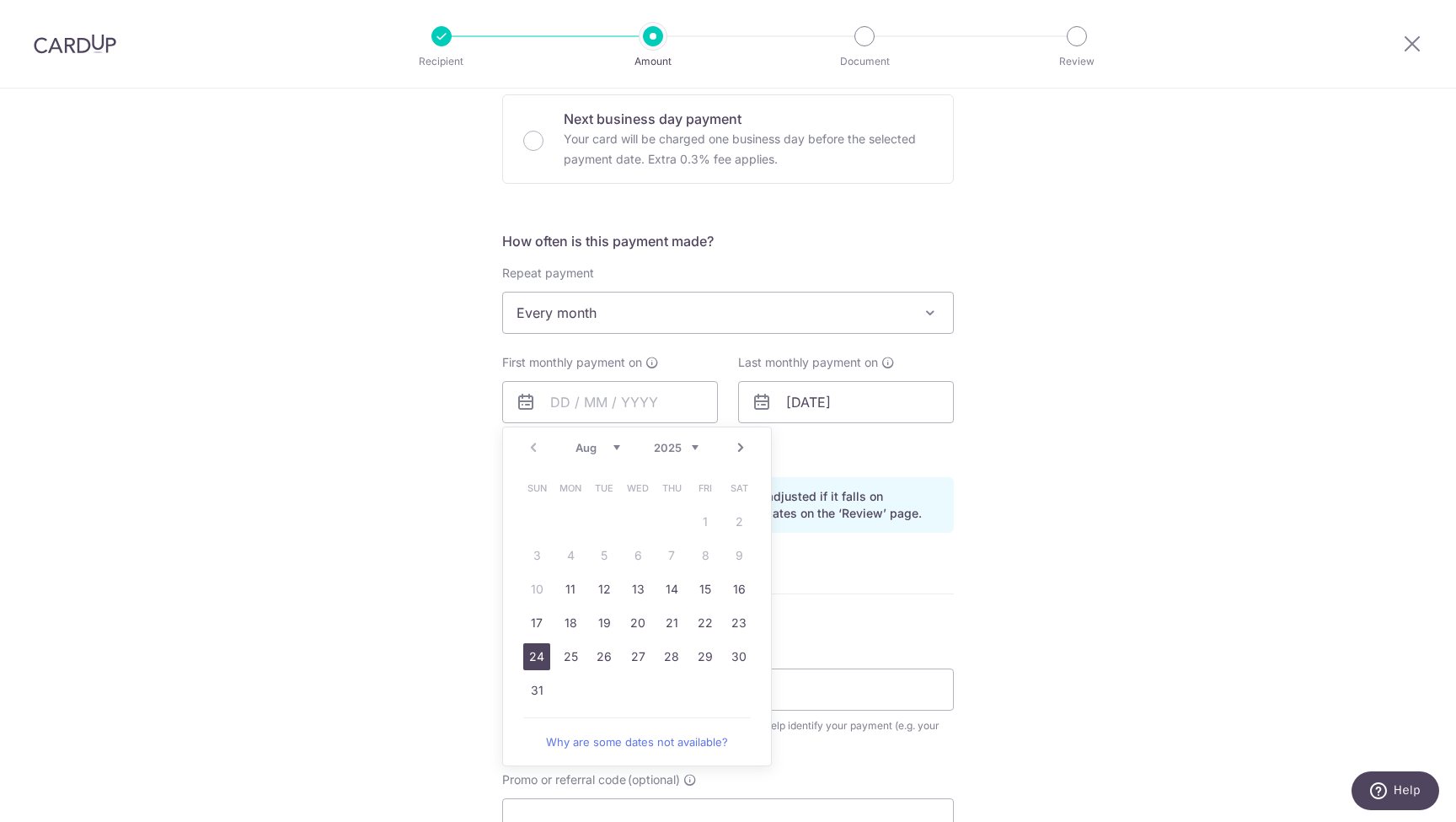 click on "24" at bounding box center (537, 657) 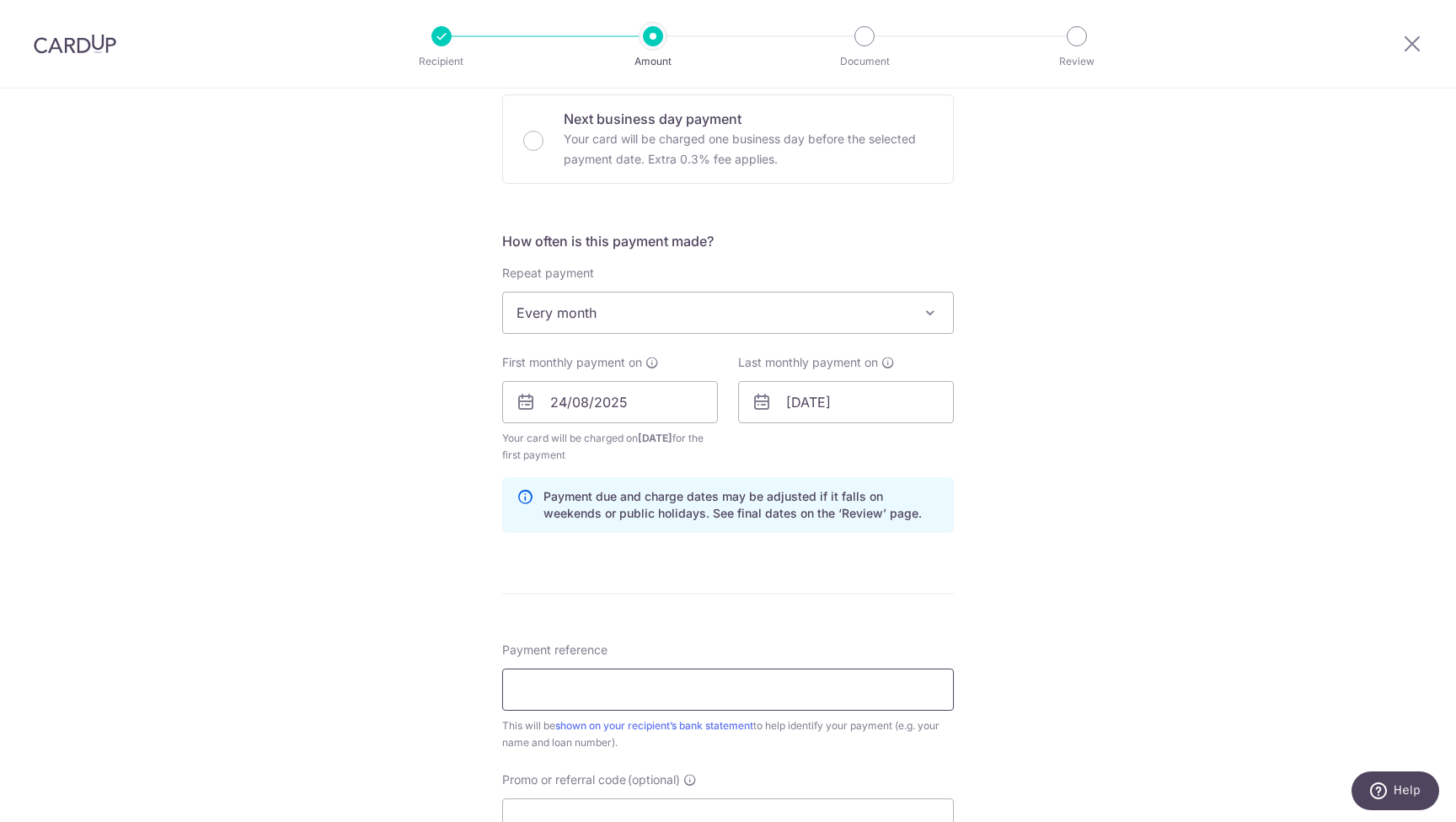 scroll, scrollTop: 852, scrollLeft: 0, axis: vertical 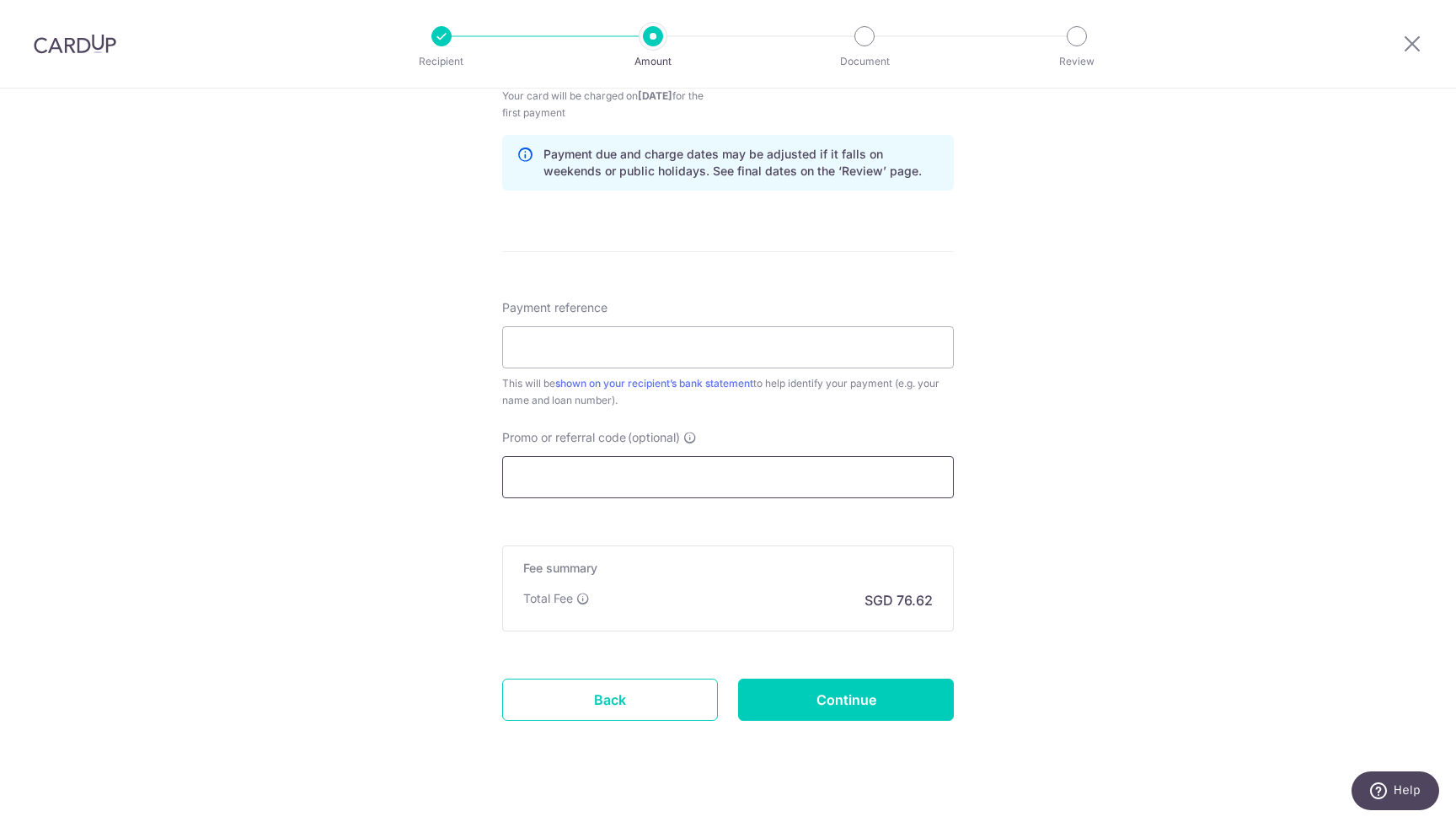 click on "Promo or referral code
(optional)" at bounding box center (728, 477) 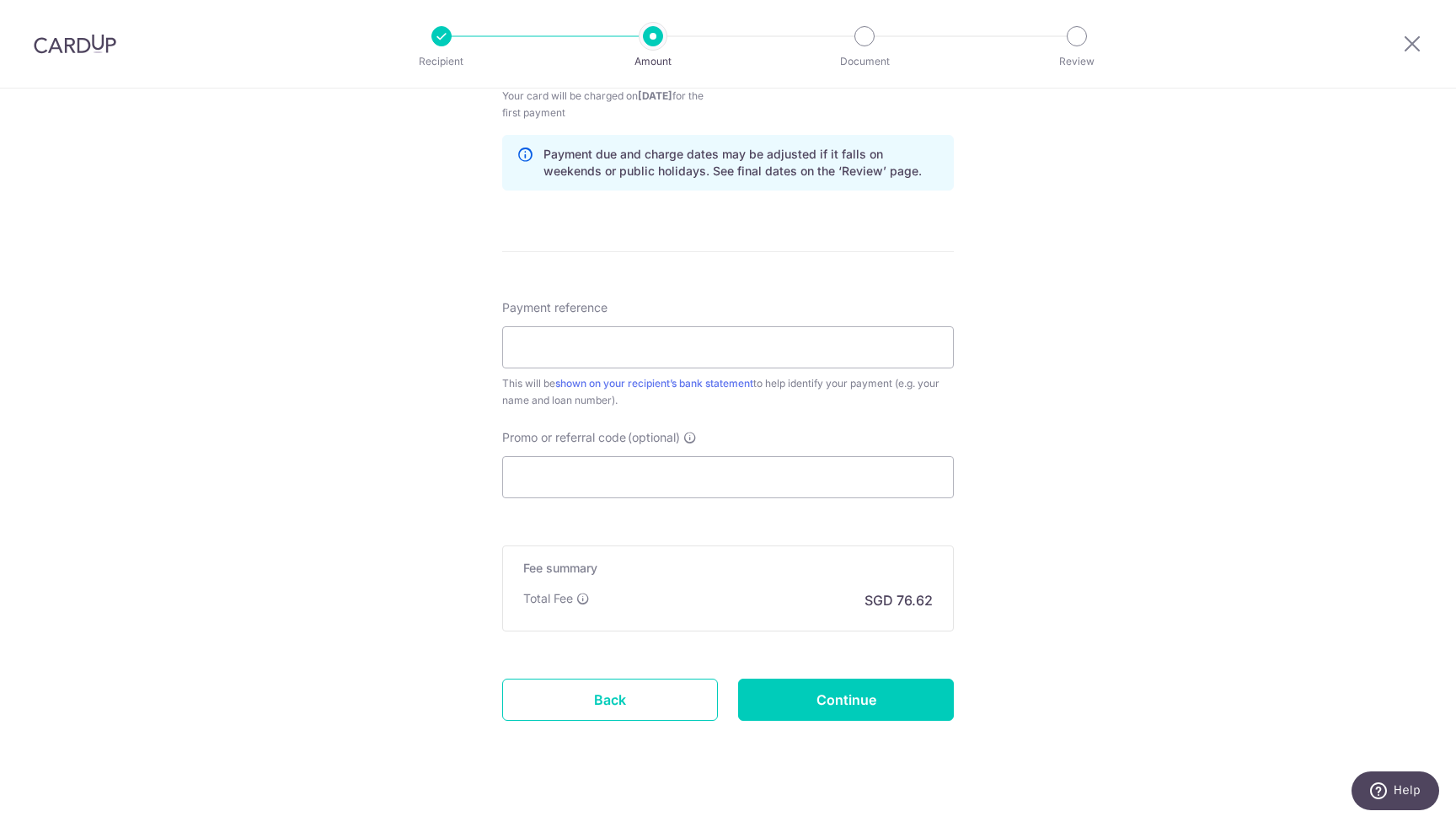 click on "Tell us more about your payment
Enter payment amount
SGD
2,947.00
2947.00
Select Card
**** 2416
Add credit card
Your Cards
**** 2416
**** 1285
Secure 256-bit SSL
Text
New card details
Card" at bounding box center (728, 41) 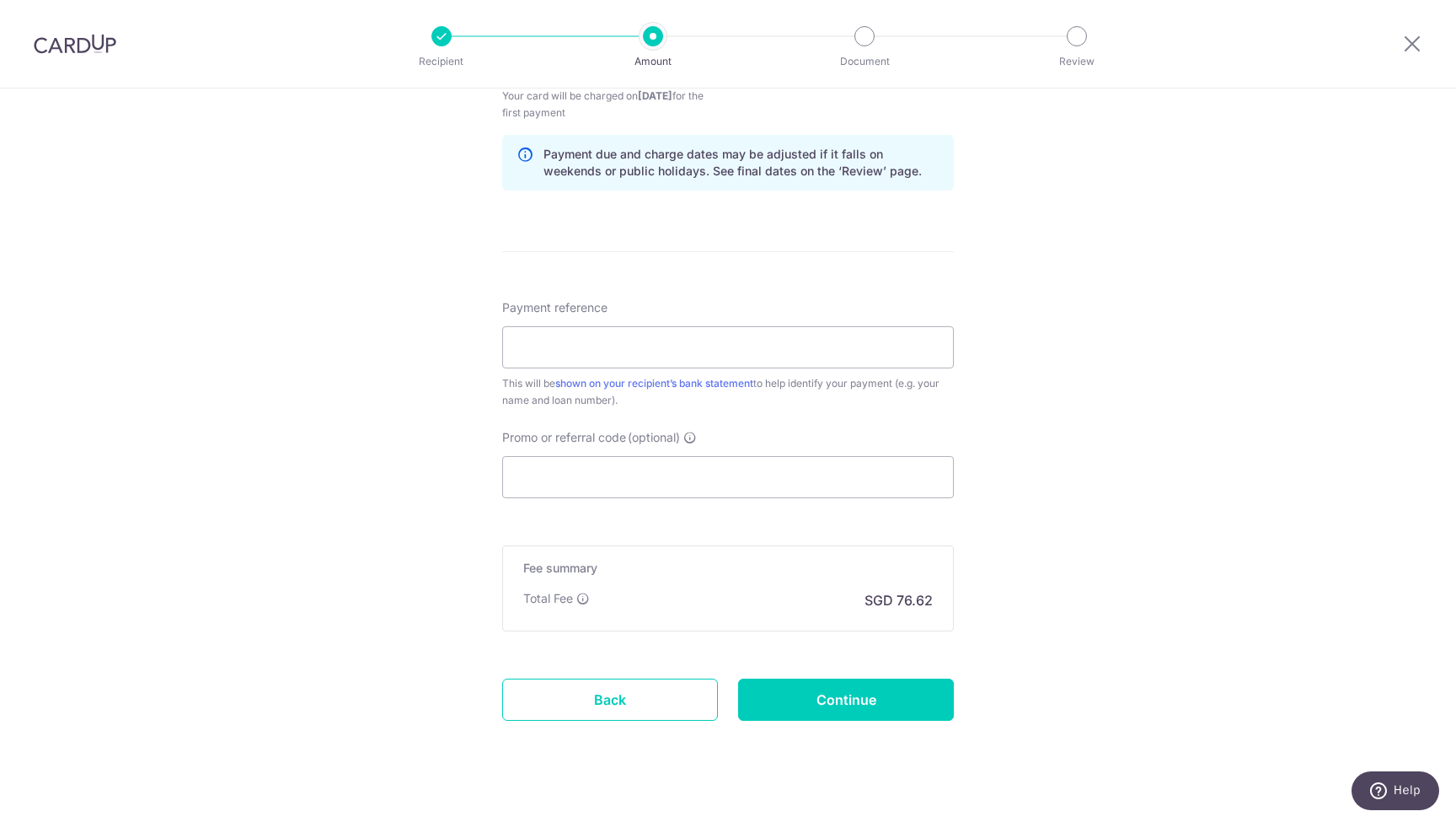 click on "Promo or referral code
(optional)
The discounted fee will be shown on the review step, right before you create your payments.
Add" at bounding box center [728, 464] 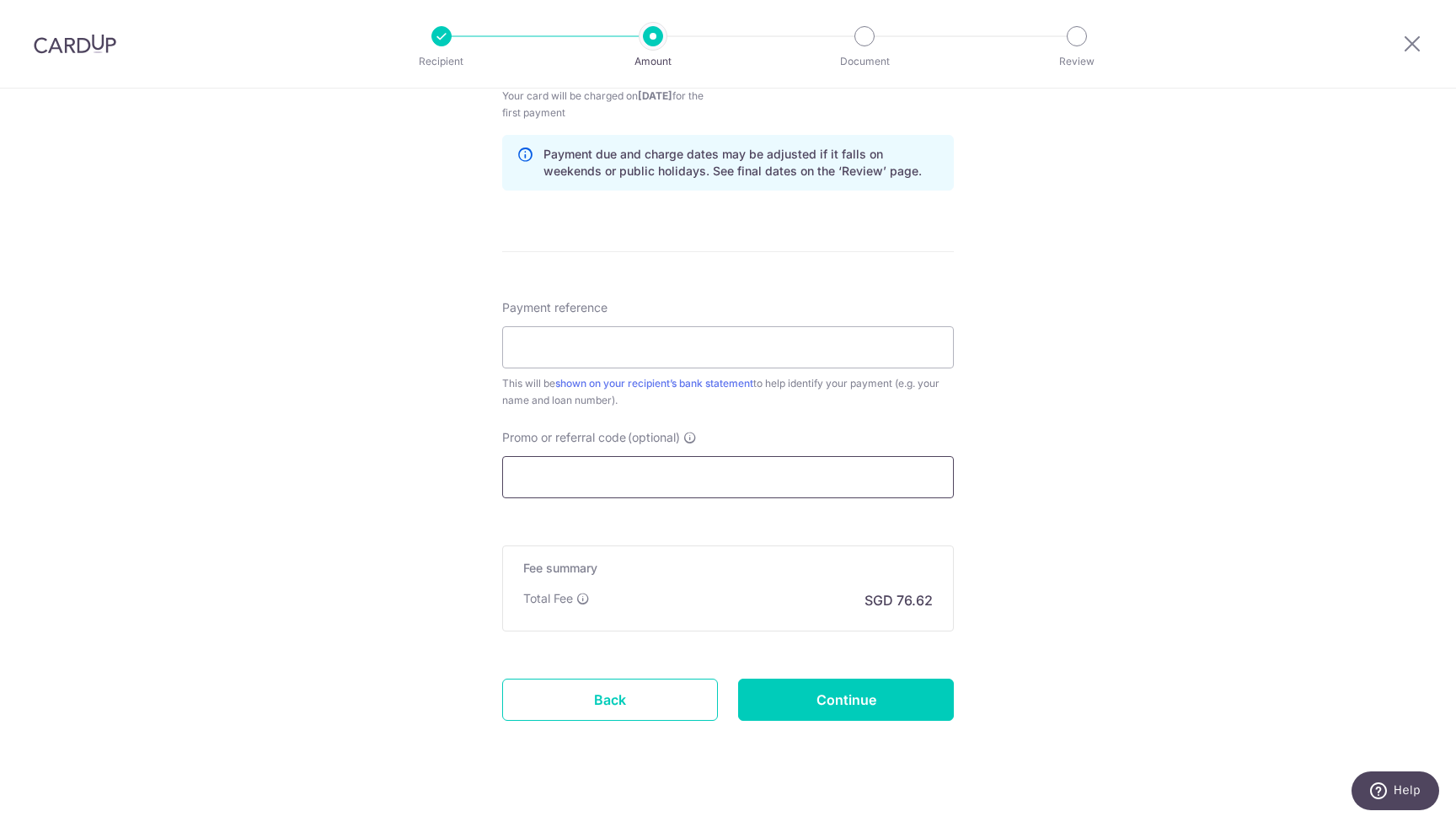 click on "Promo or referral code
(optional)" at bounding box center [728, 477] 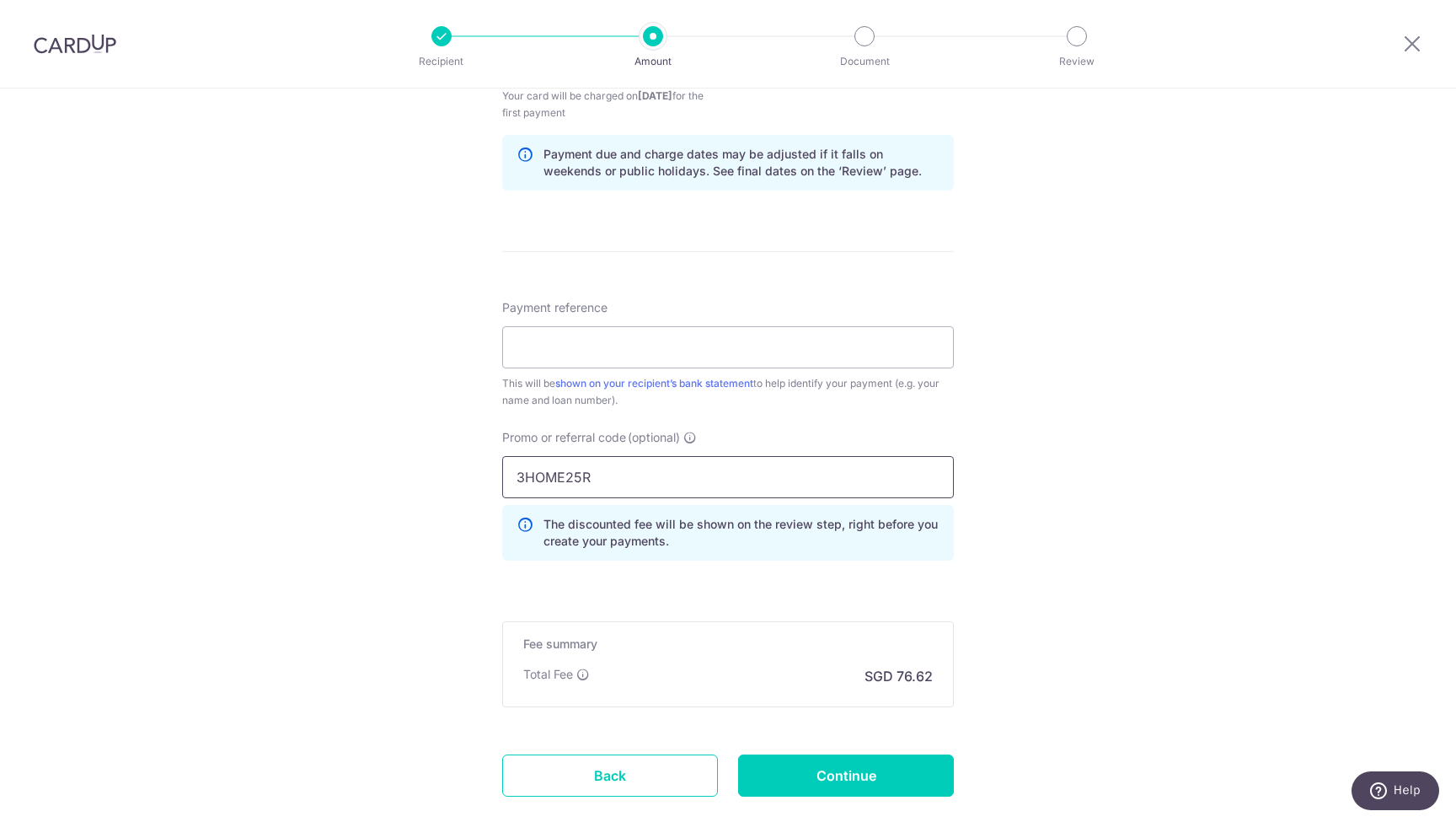 type on "3HOME25R" 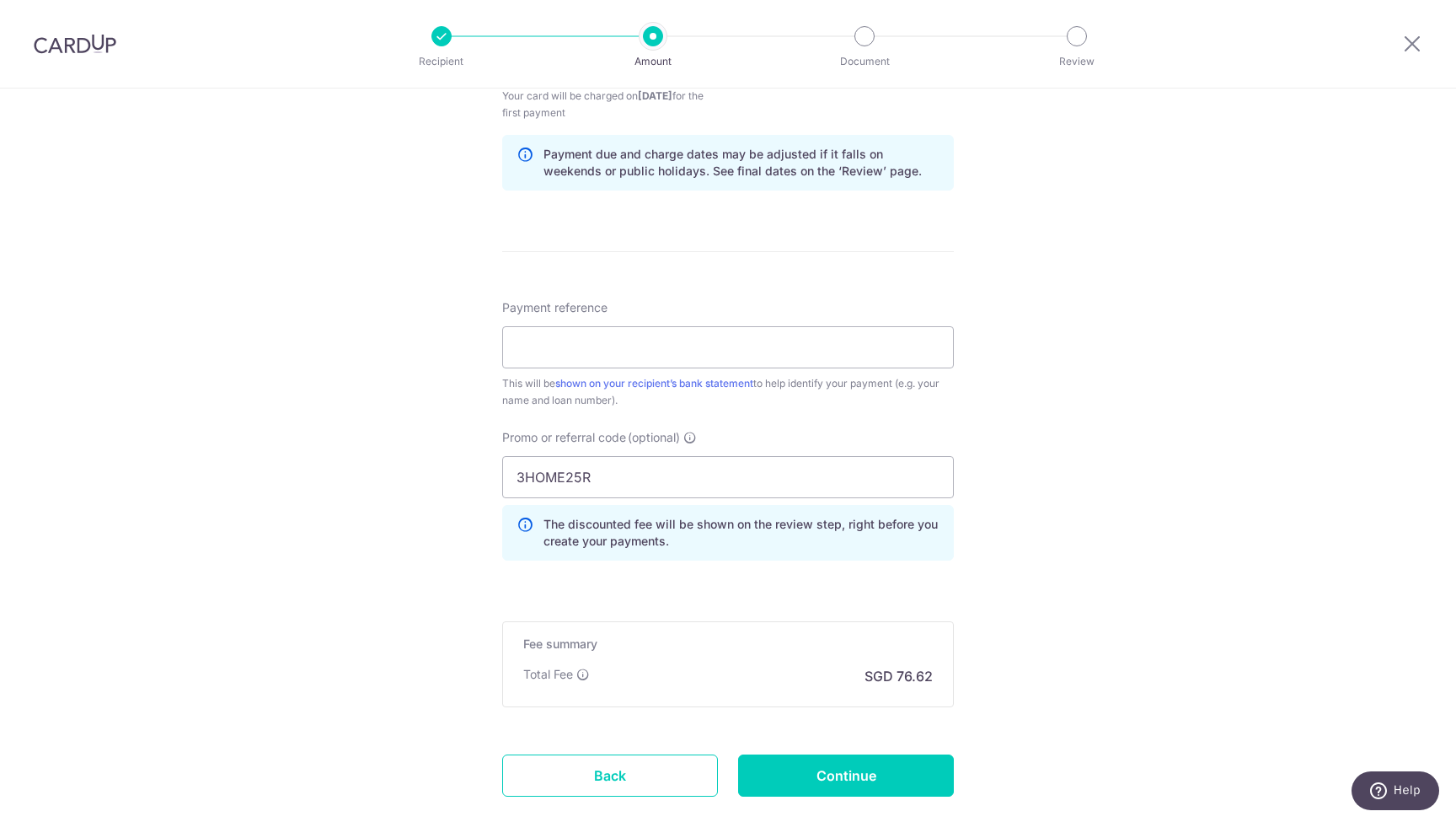 click on "Tell us more about your payment
Enter payment amount
SGD
2,947.00
2947.00
Select Card
**** 2416
Add credit card
Your Cards
**** 2416
**** 1285
Secure 256-bit SSL
Text
New card details
Card" at bounding box center [728, 79] 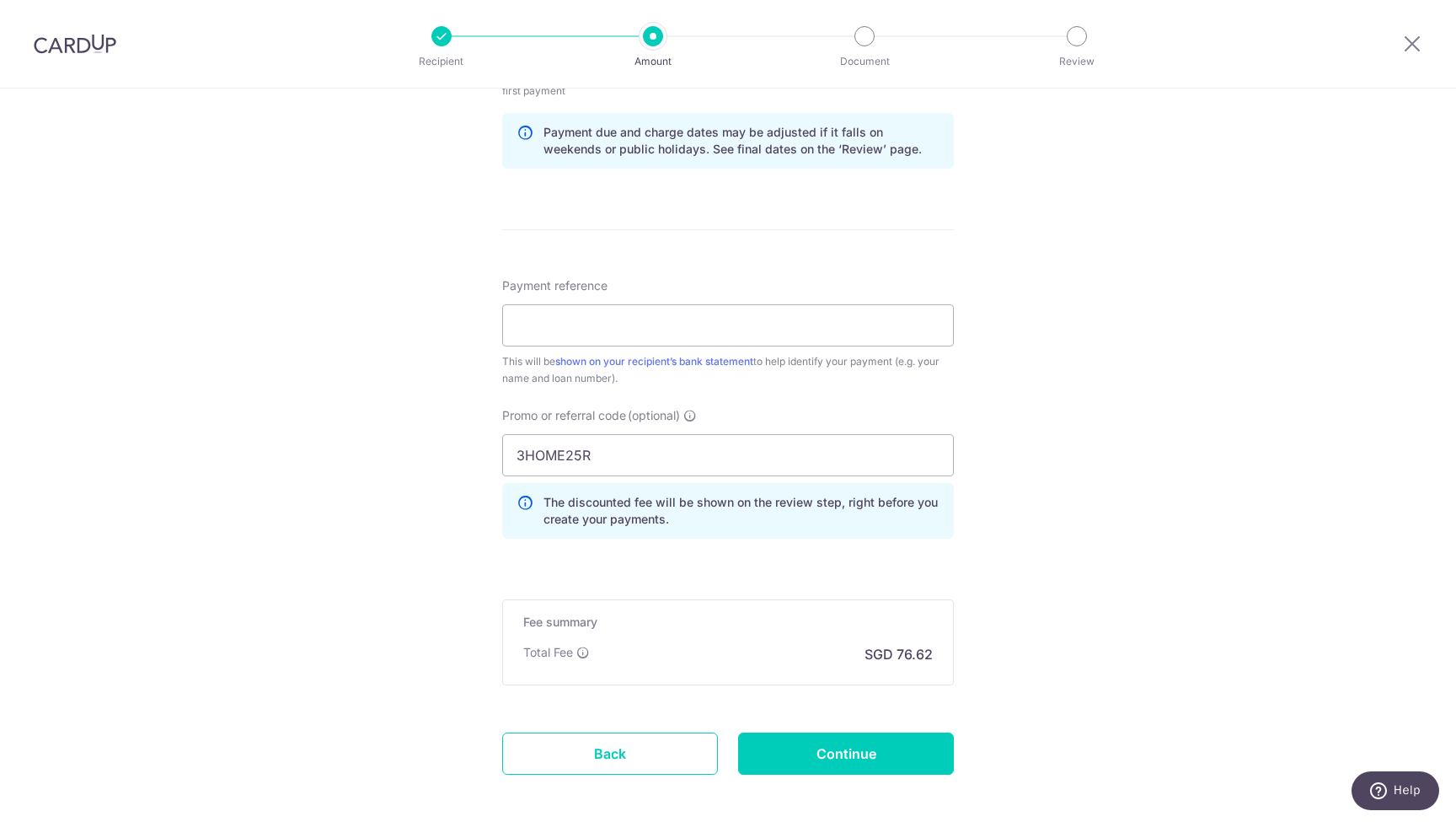 click on "Enter payment amount
SGD
2,947.00
2947.00
Select Card
**** 2416
Add credit card
Your Cards
**** 2416
**** 1285
Secure 256-bit SSL
Text
New card details
Card
Secure 256-bit SSL" at bounding box center [728, 73] 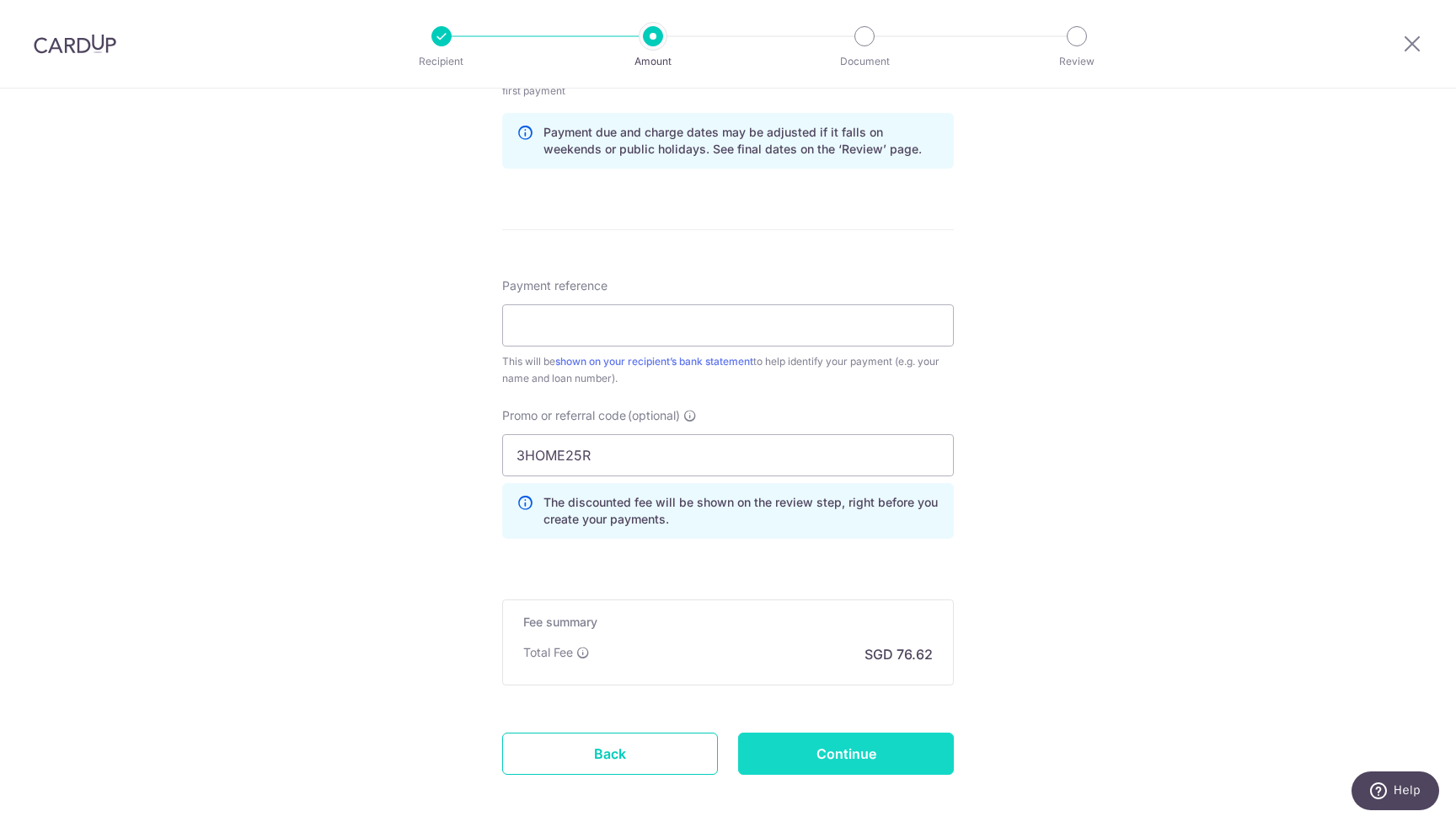 click on "Continue" at bounding box center [846, 754] 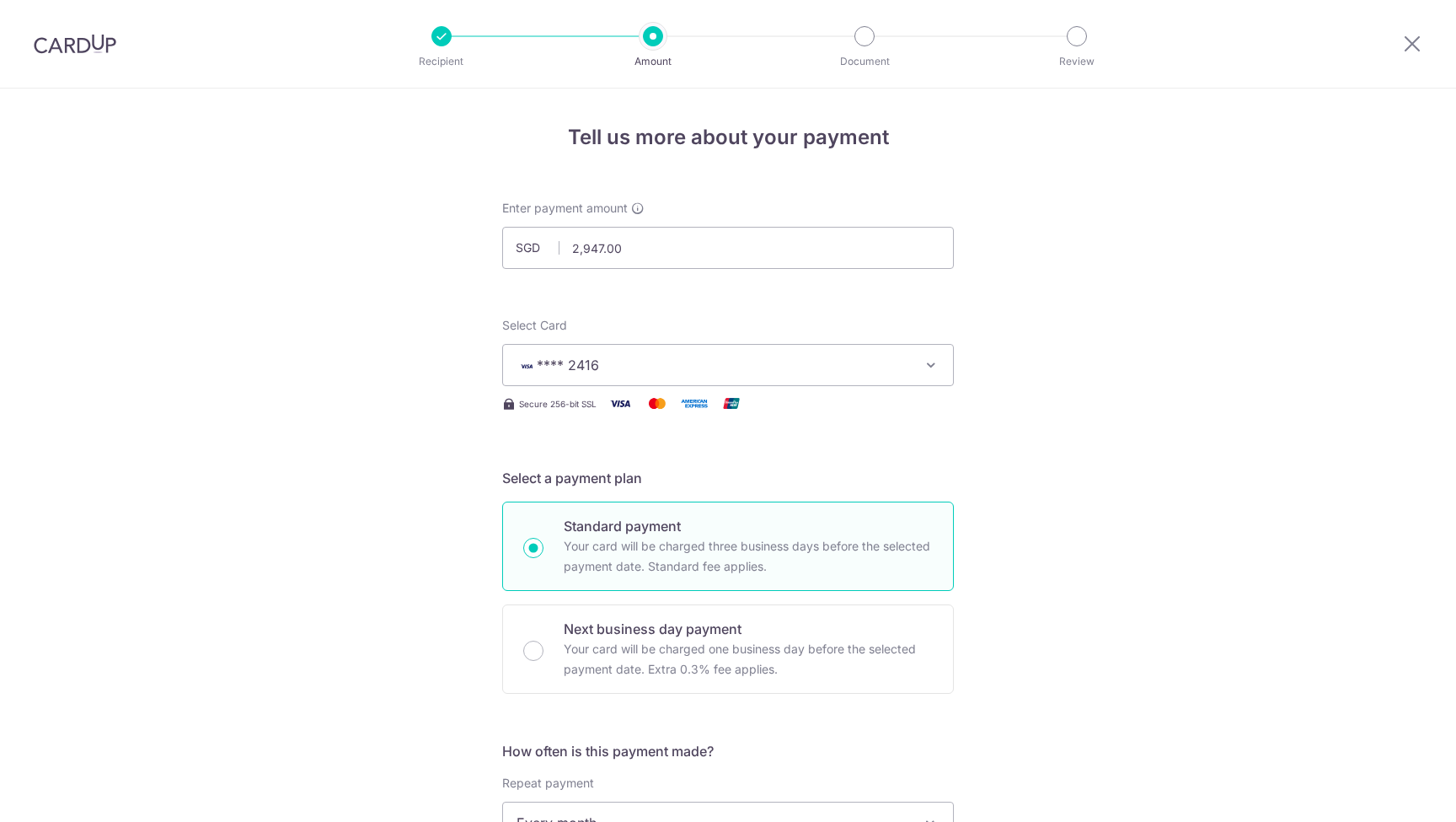 scroll, scrollTop: 0, scrollLeft: 0, axis: both 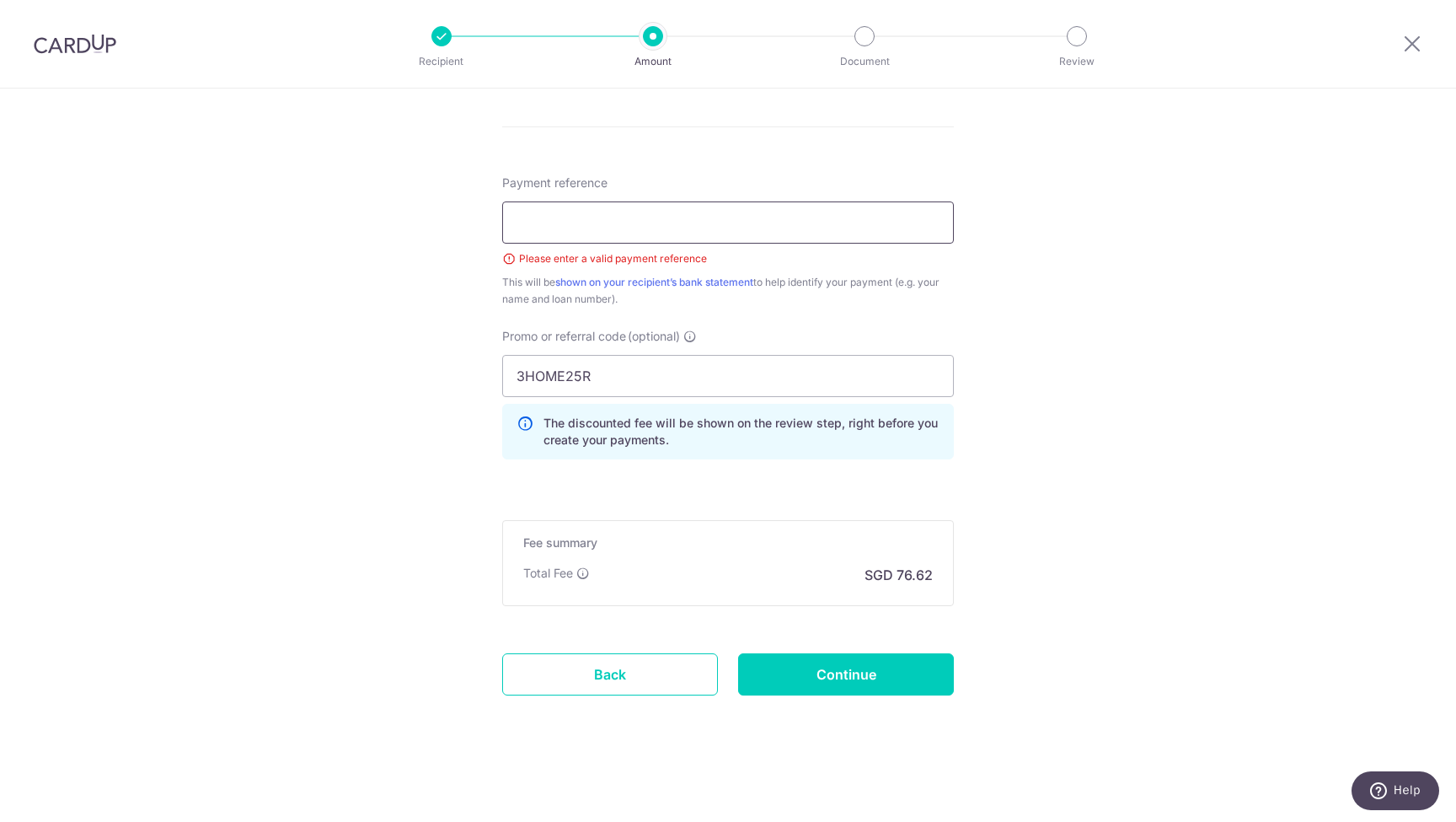 click on "Payment reference" at bounding box center [728, 223] 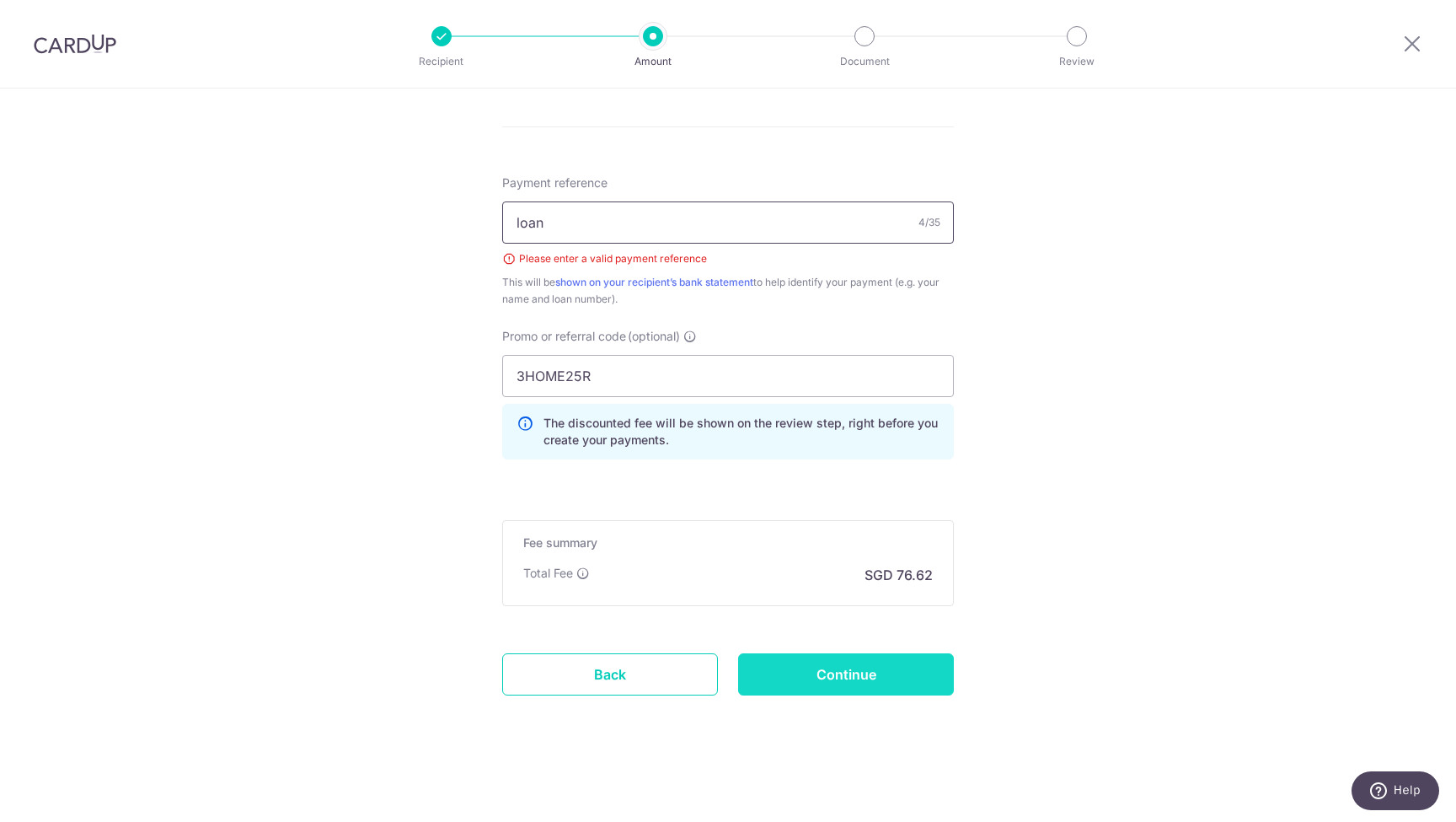 type on "loan" 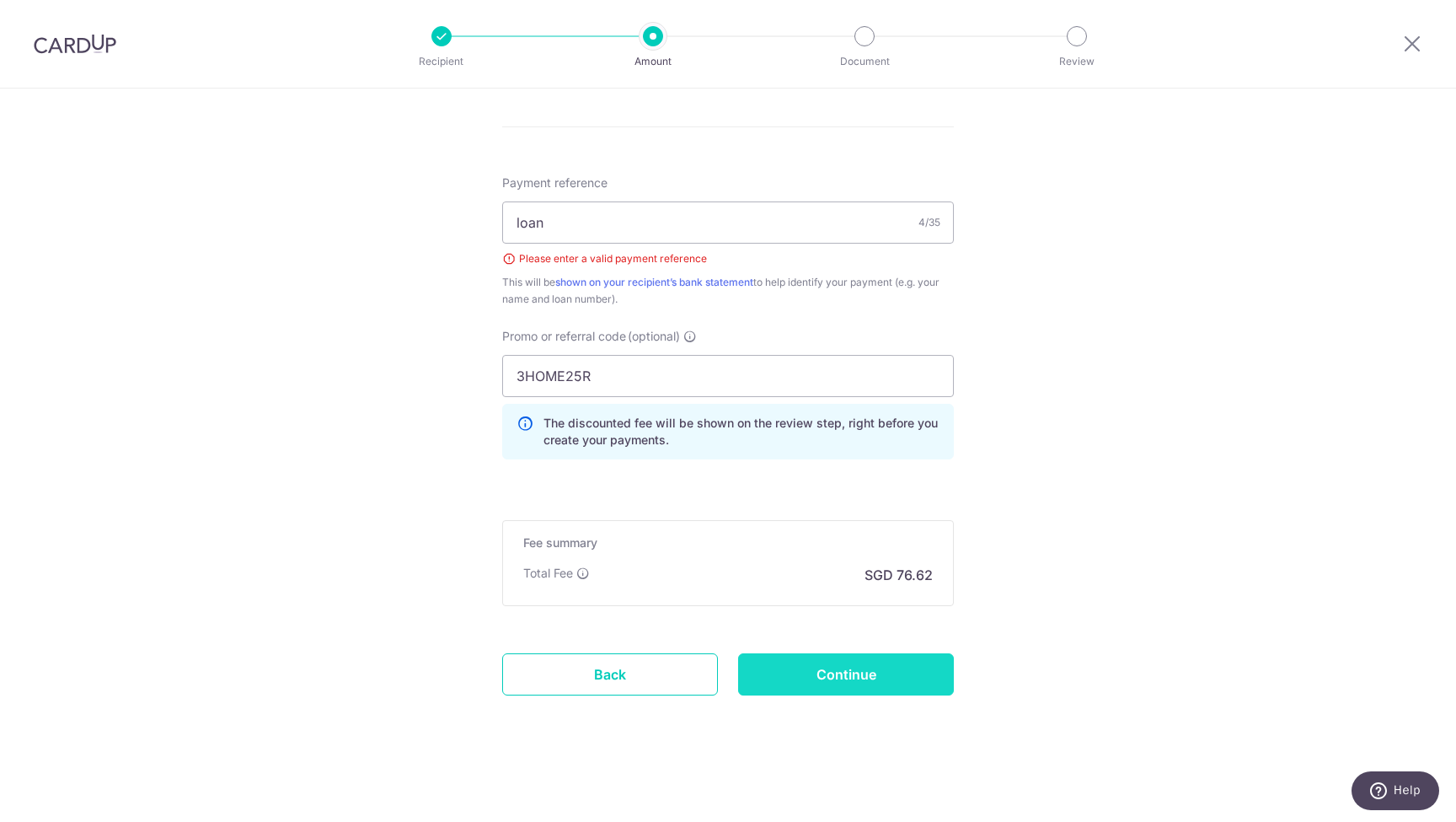 click on "Continue" at bounding box center (846, 674) 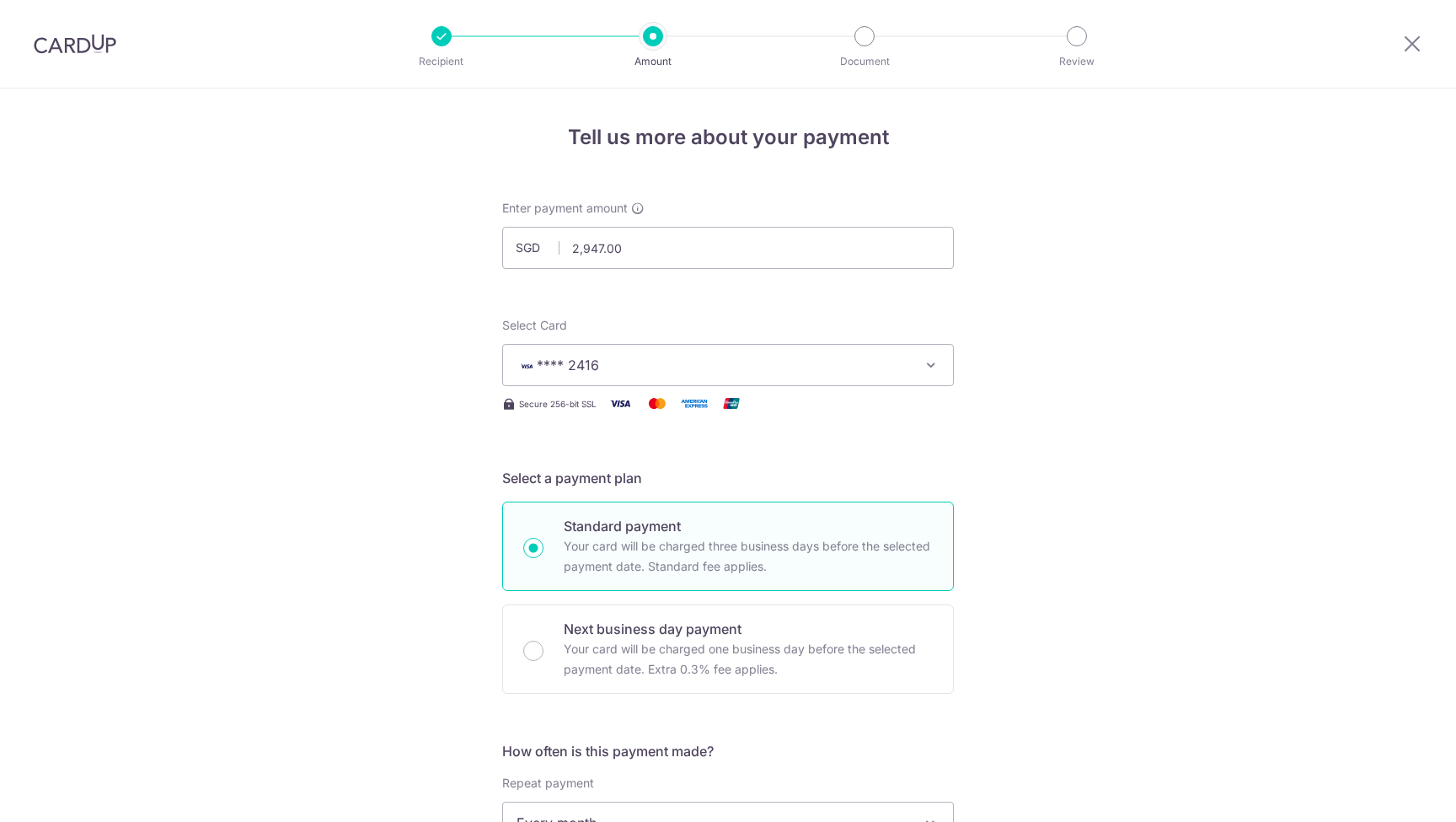 scroll, scrollTop: 0, scrollLeft: 0, axis: both 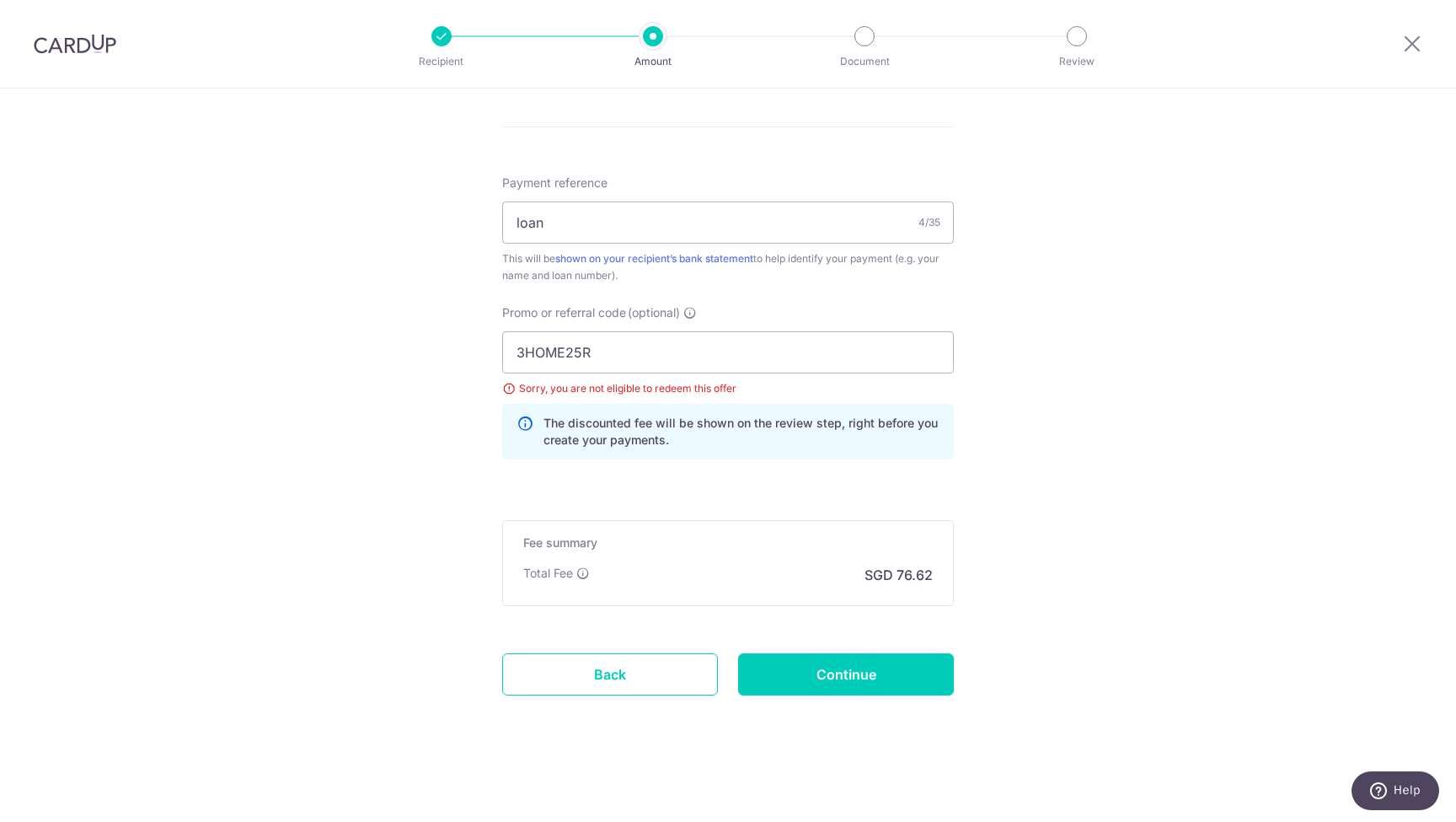 click on "Recipient Amount Document Review" at bounding box center [728, 44] 